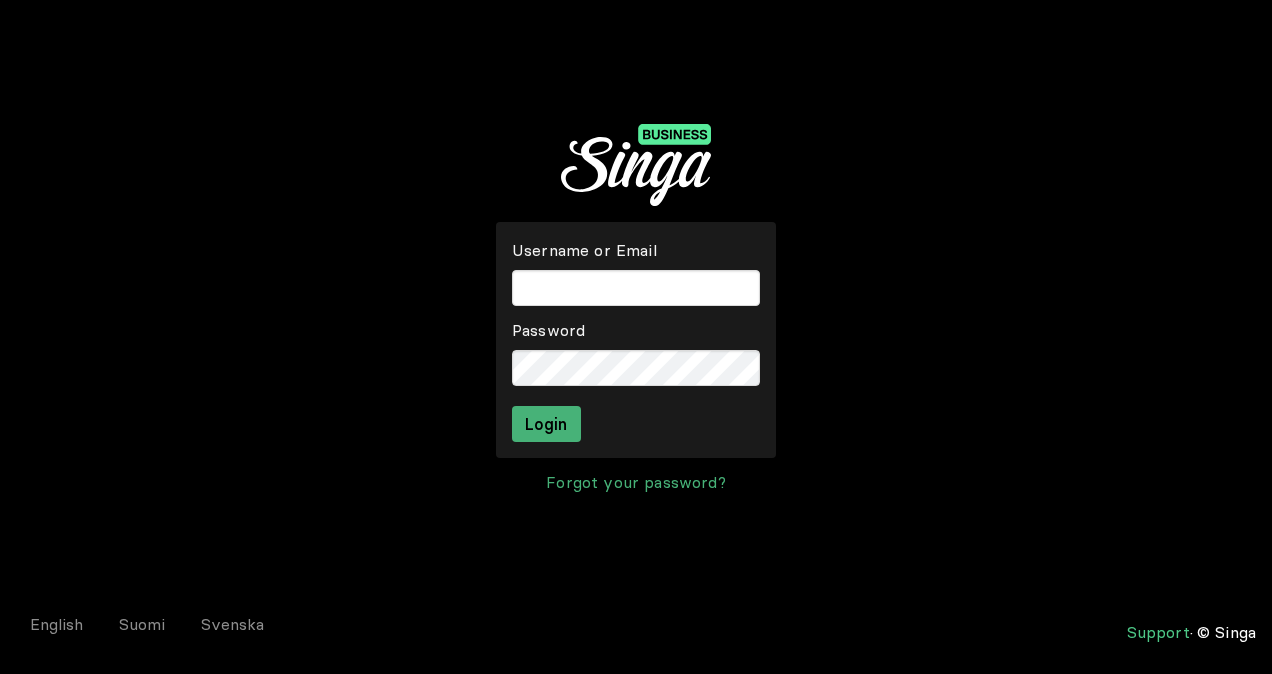 scroll, scrollTop: 0, scrollLeft: 0, axis: both 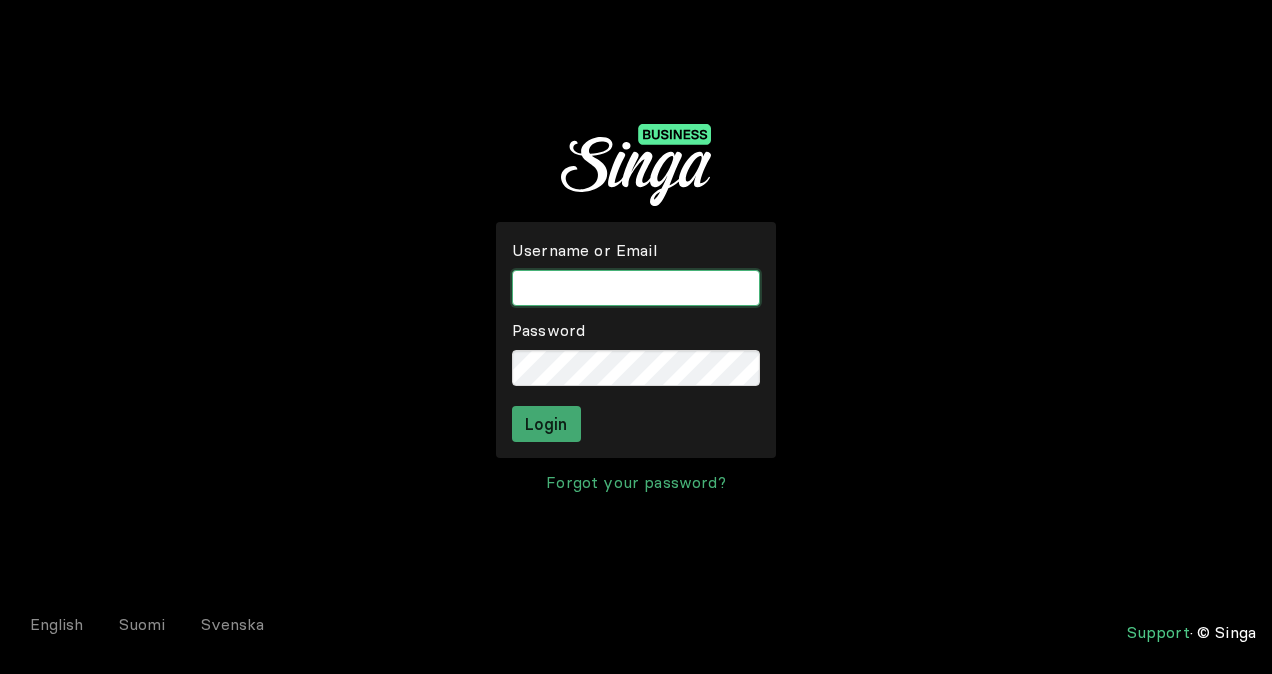 type on "orp_apeldoorn" 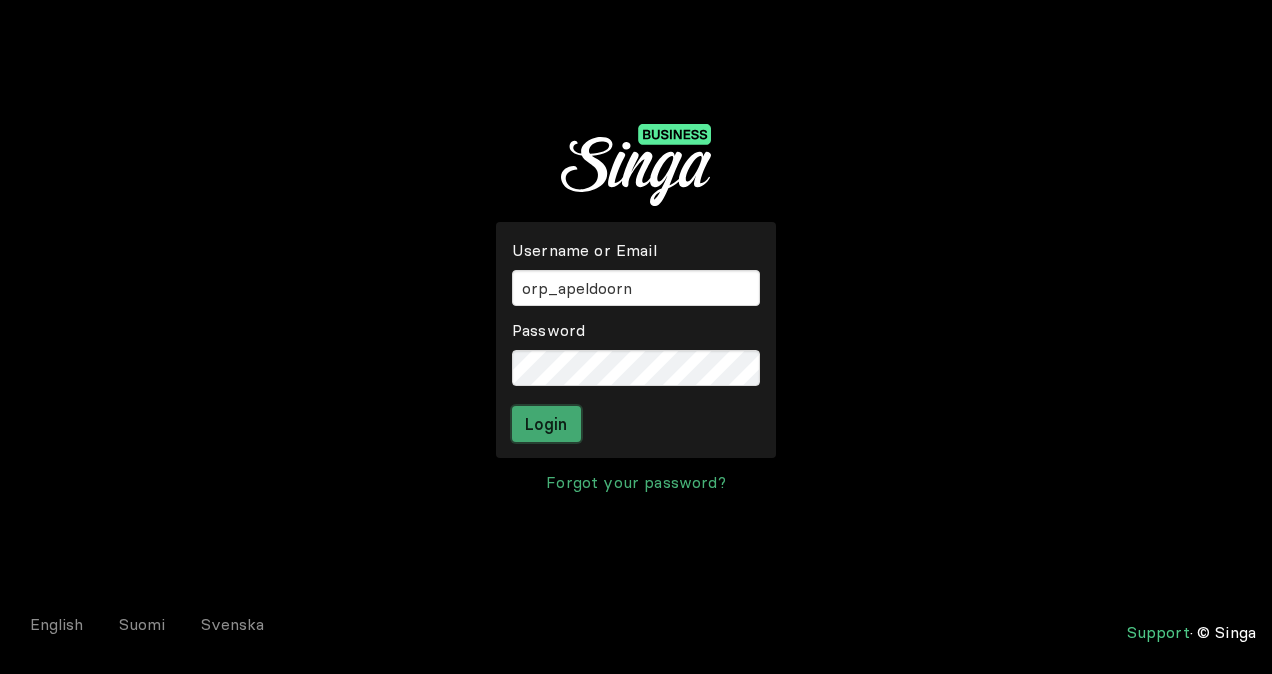 click on "Login" at bounding box center (546, 424) 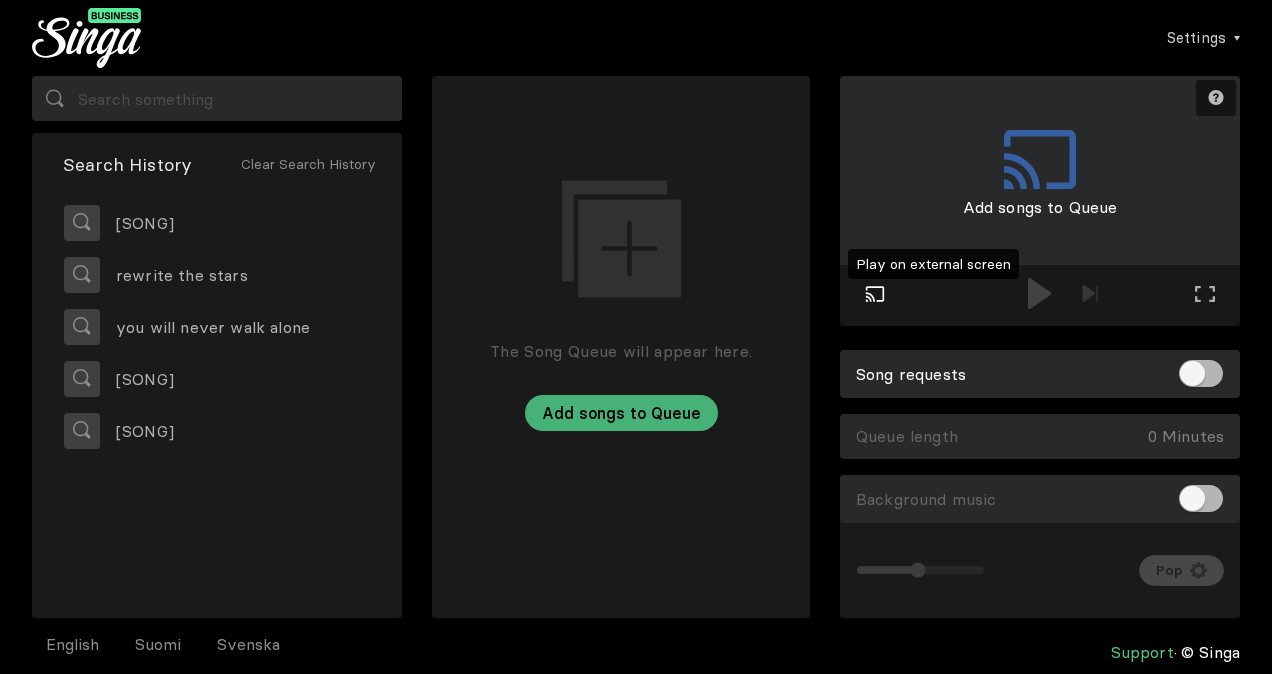 click at bounding box center (875, 294) 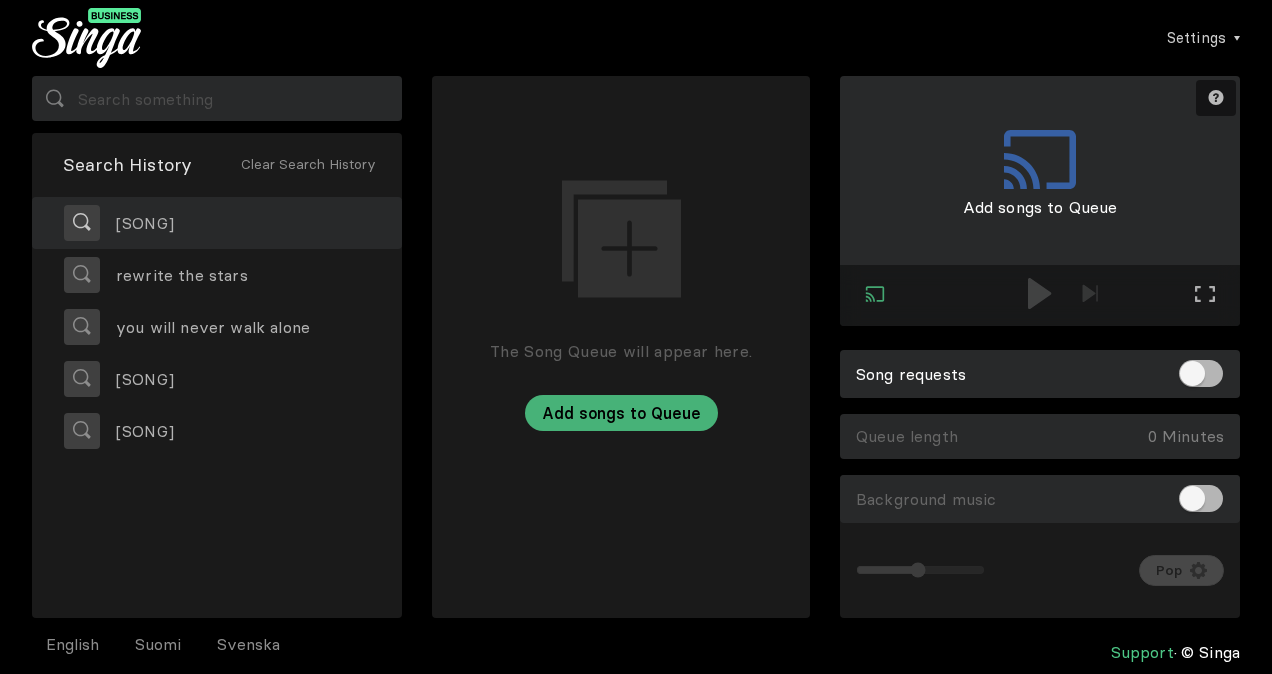 click on "[SONG]" at bounding box center (217, 223) 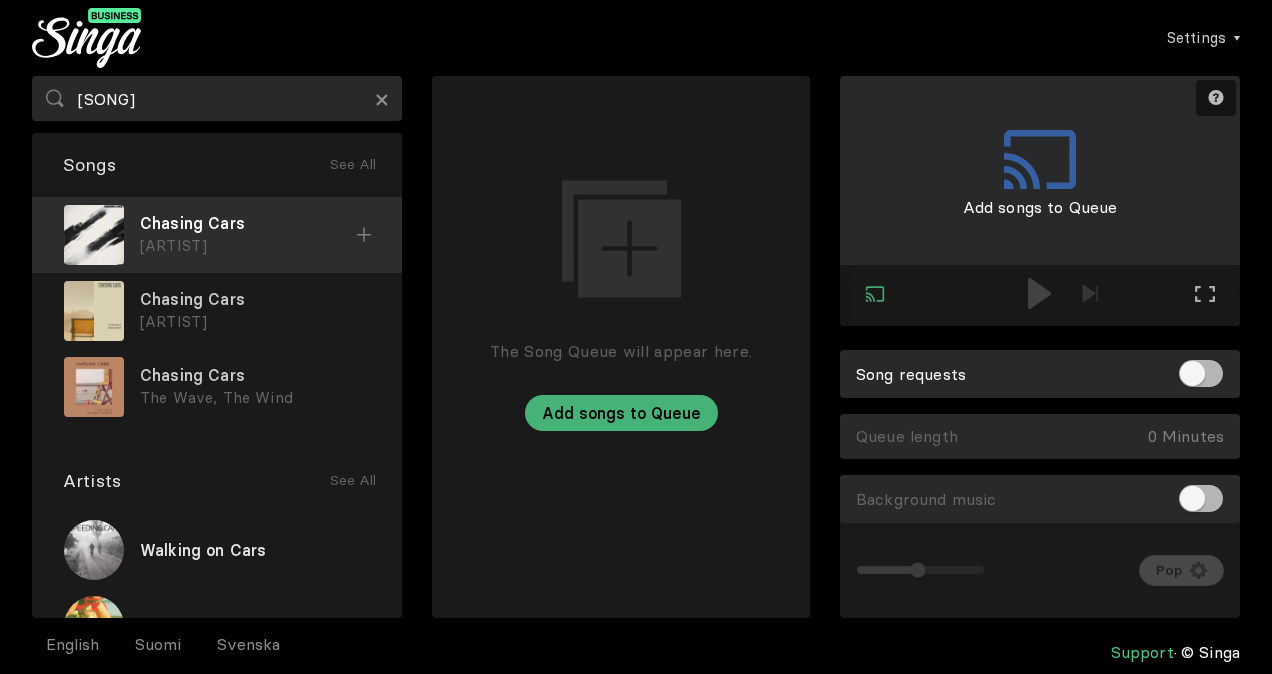 click at bounding box center (364, 235) 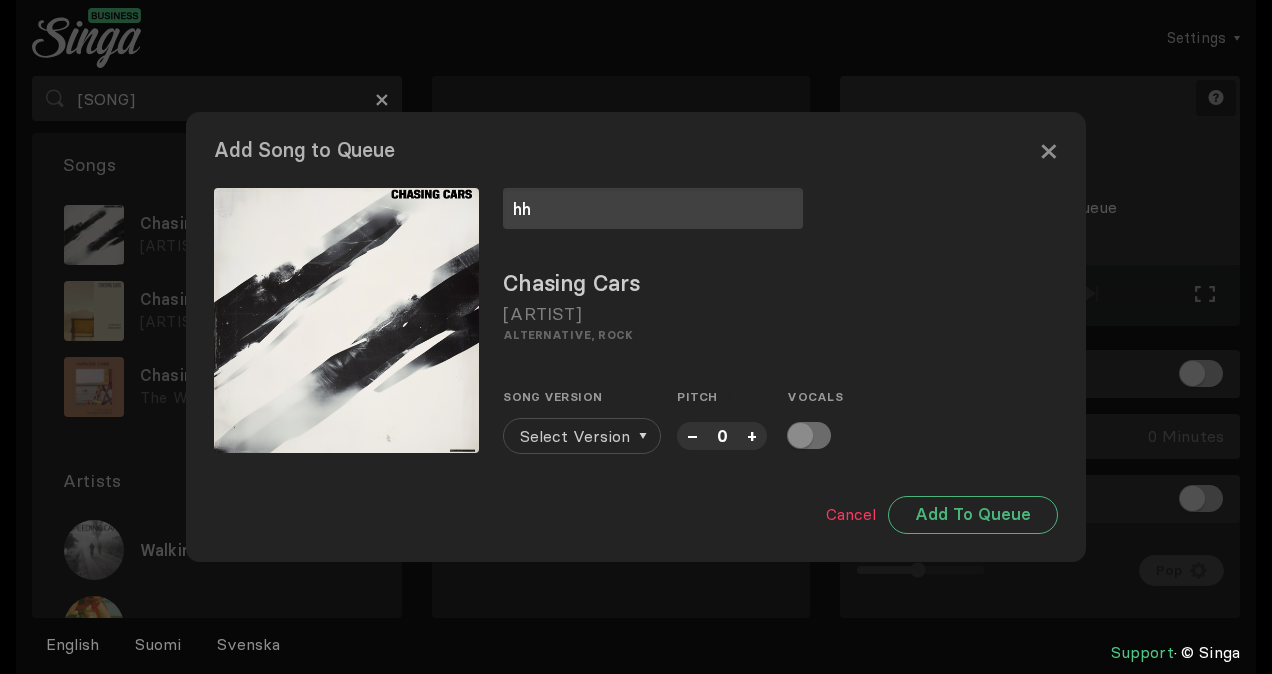 type on "hh" 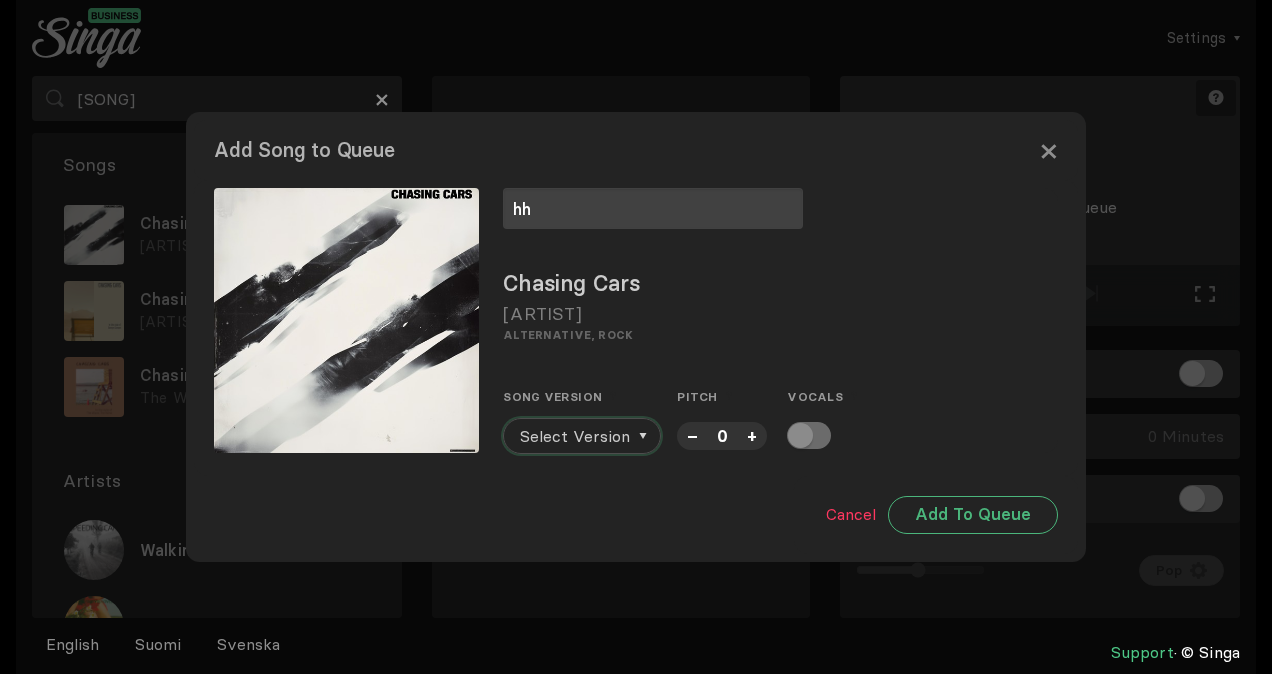 click on "Select Version" at bounding box center (575, 436) 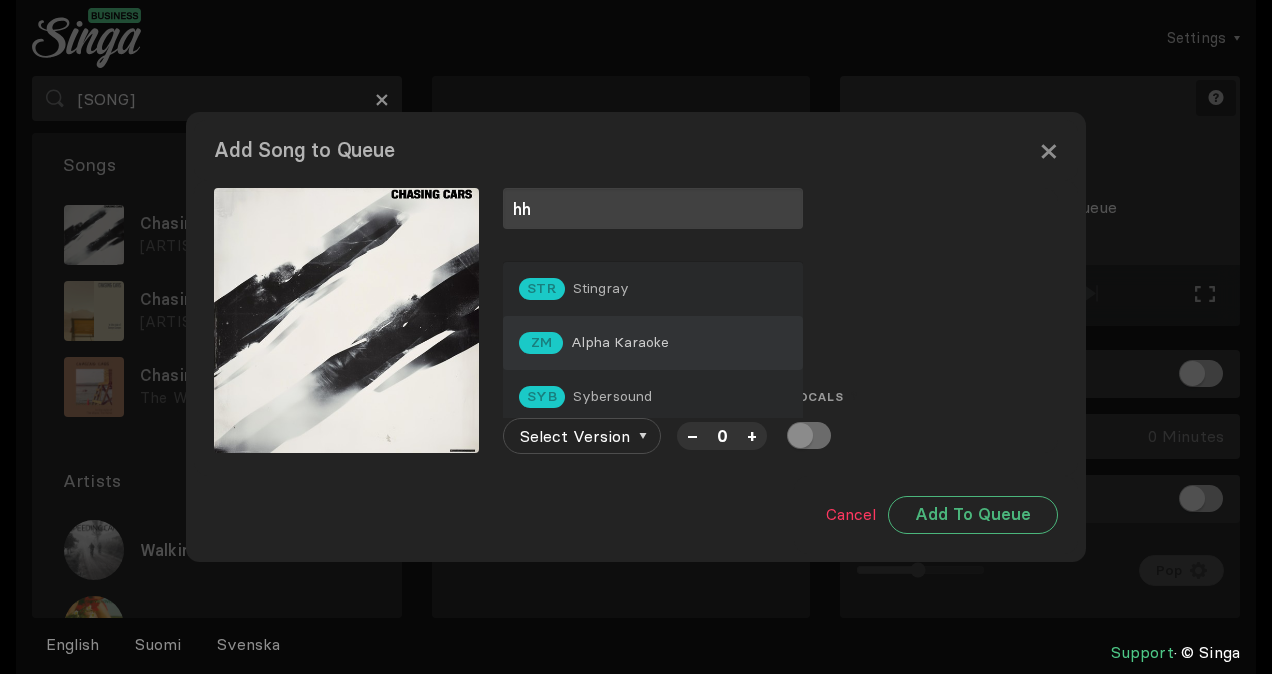 click on "Alpha Karaoke" at bounding box center (601, 288) 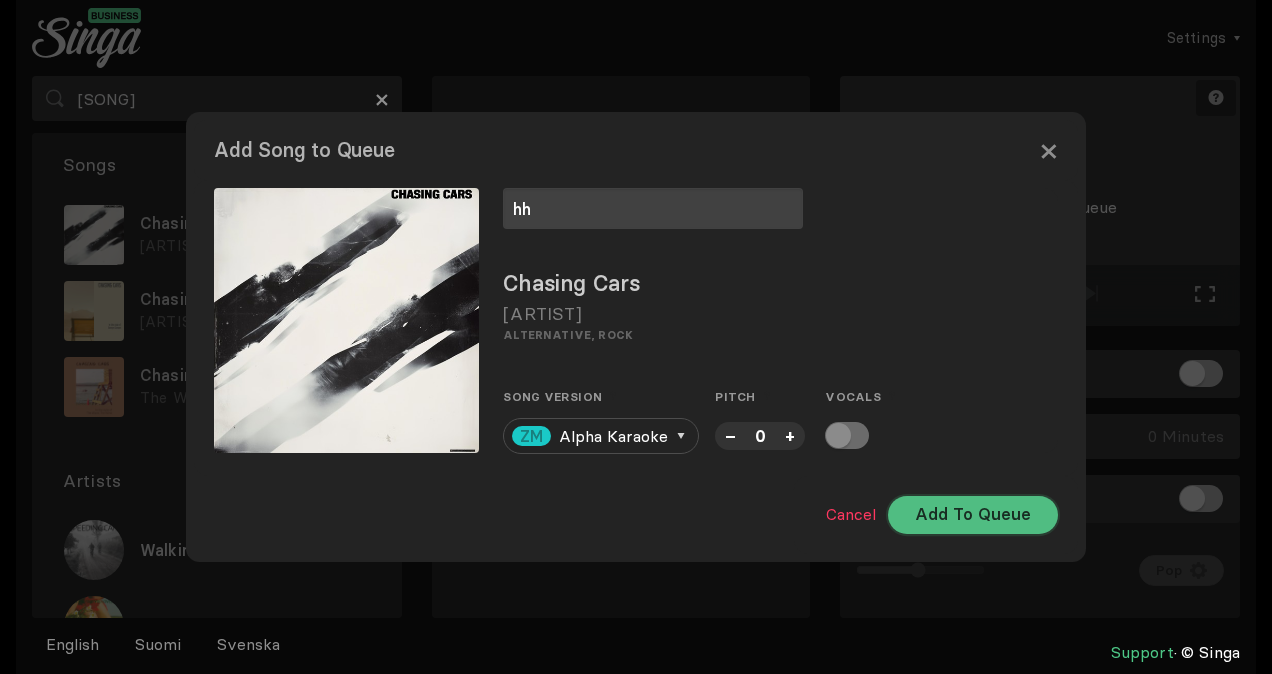 click on "Add To Queue" at bounding box center (973, 515) 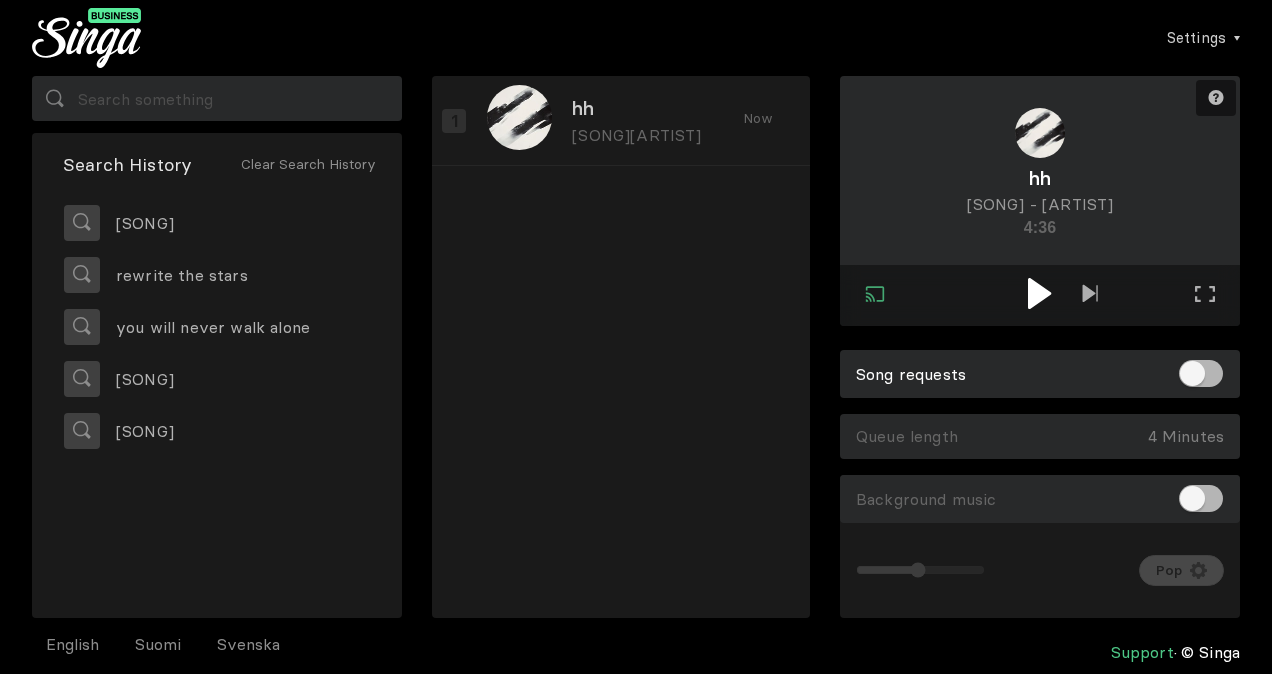 click at bounding box center [1039, 293] 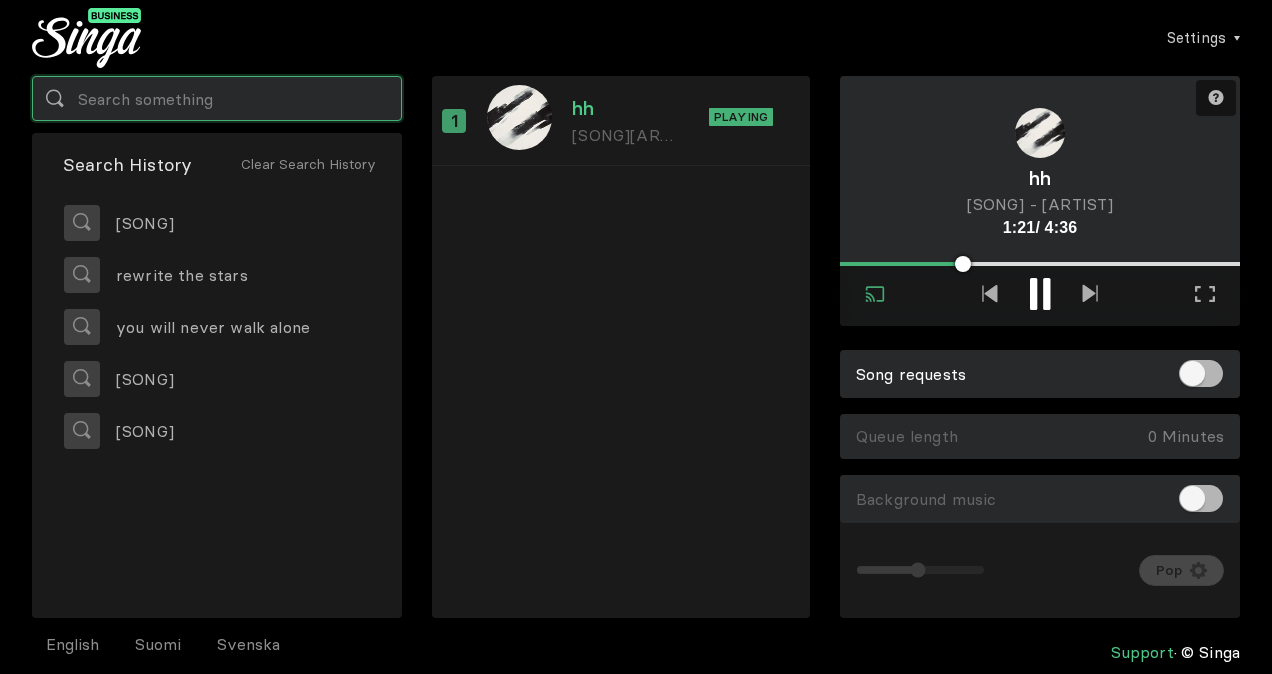click at bounding box center (217, 98) 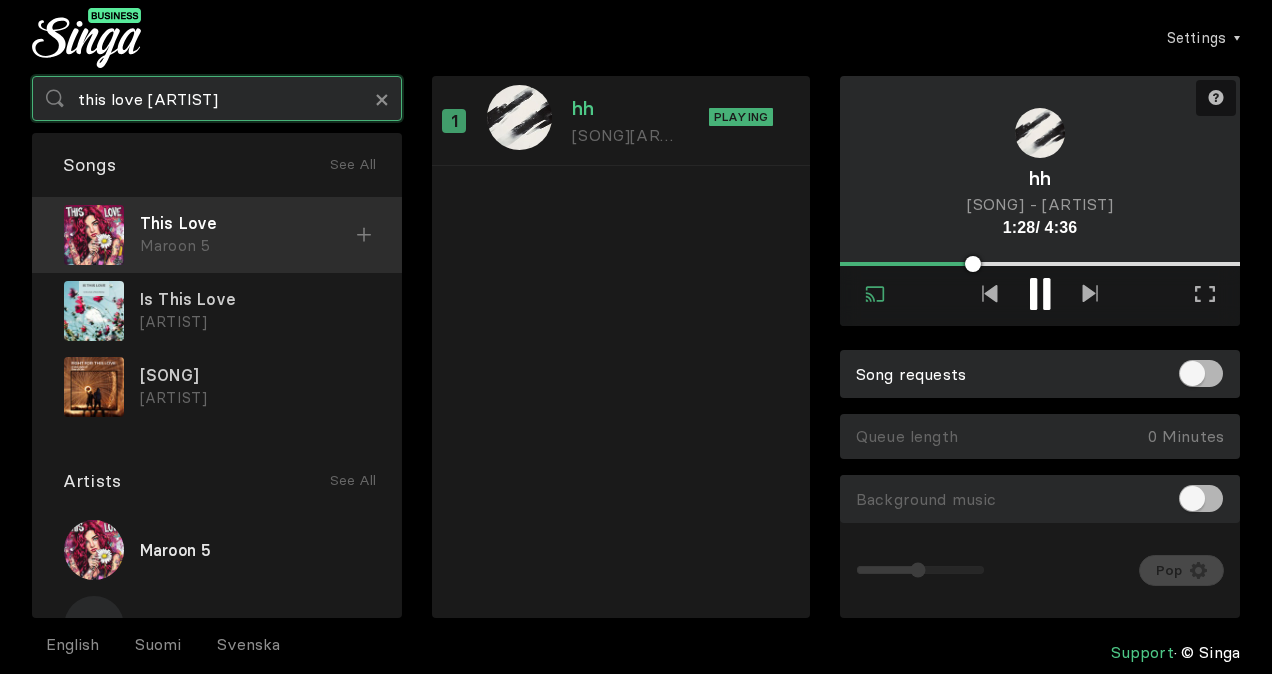 type on "this love [ARTIST]" 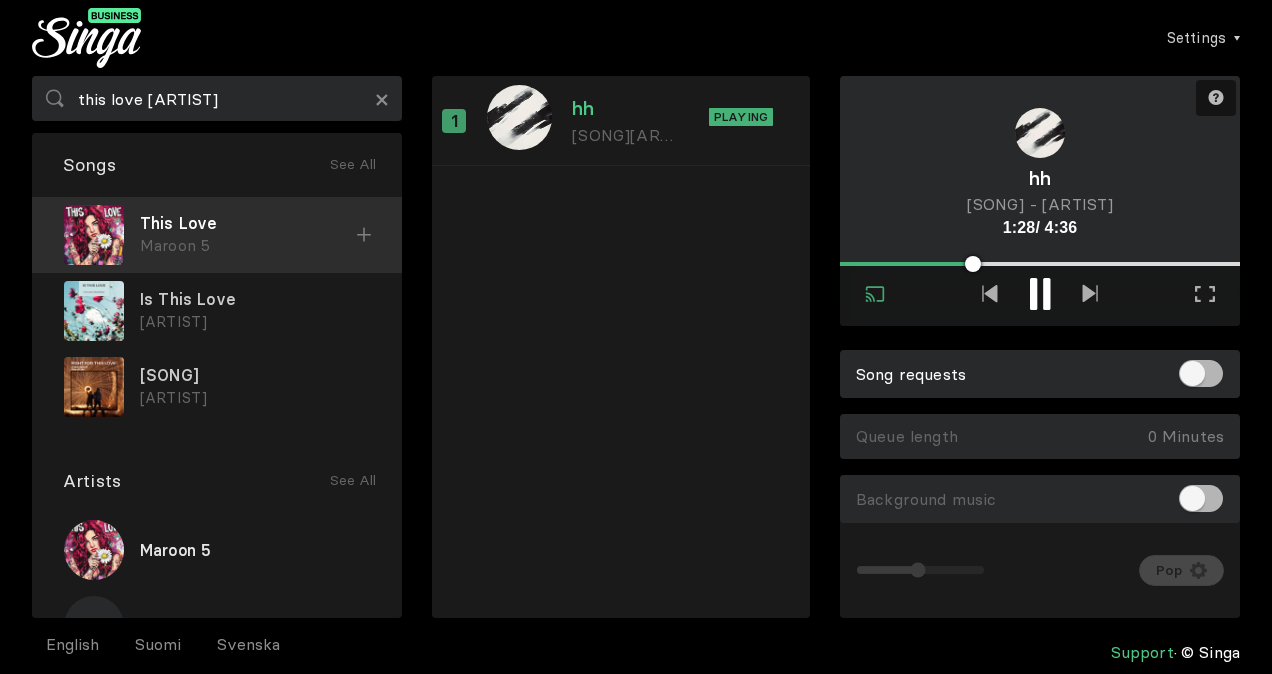 click at bounding box center (364, 235) 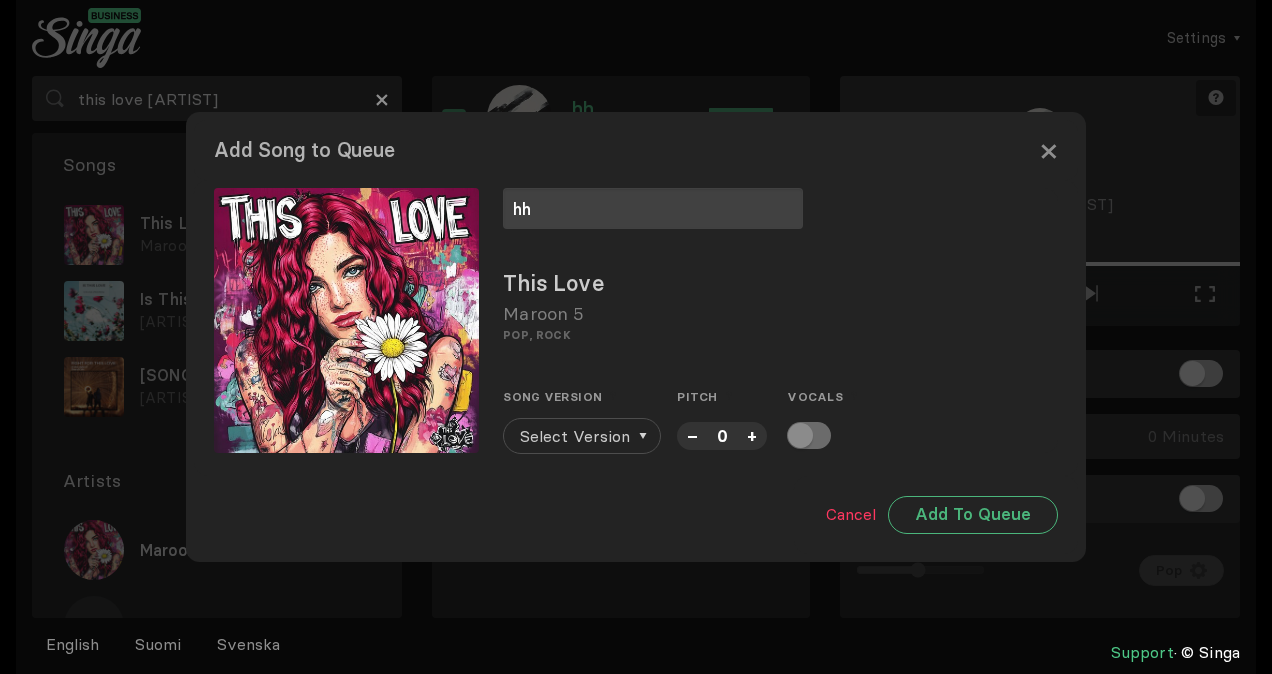 type on "hh" 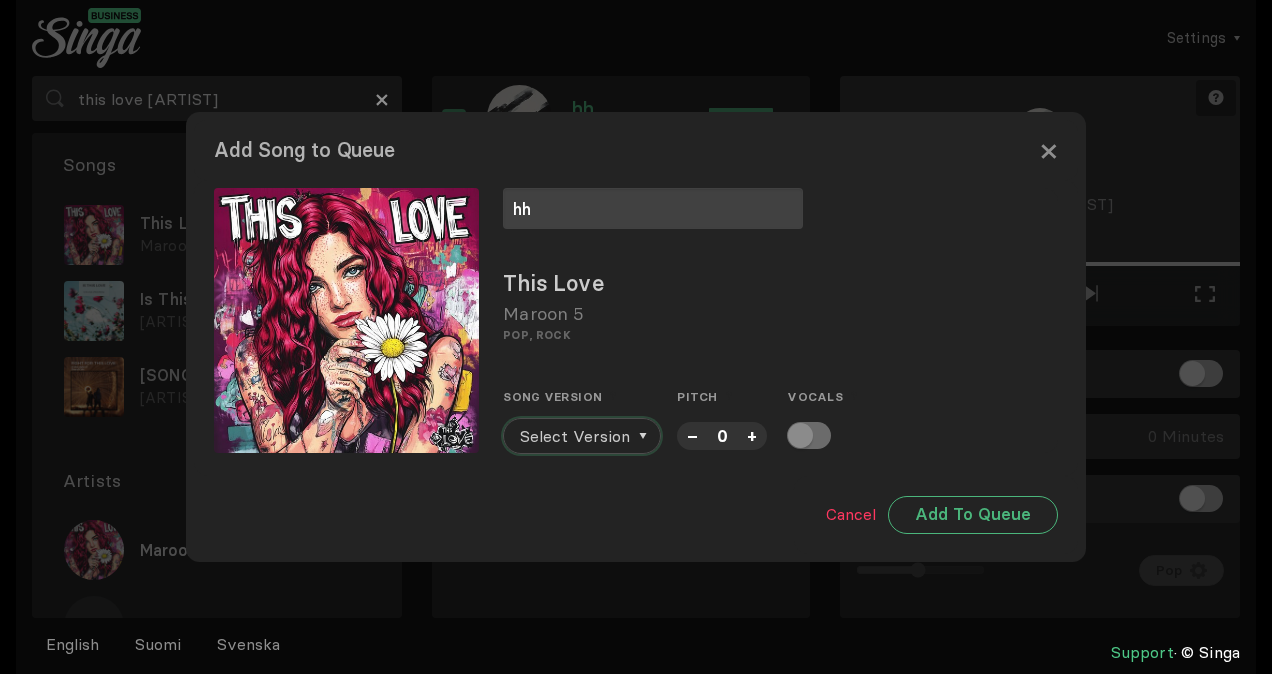 click on "Select Version" at bounding box center [575, 436] 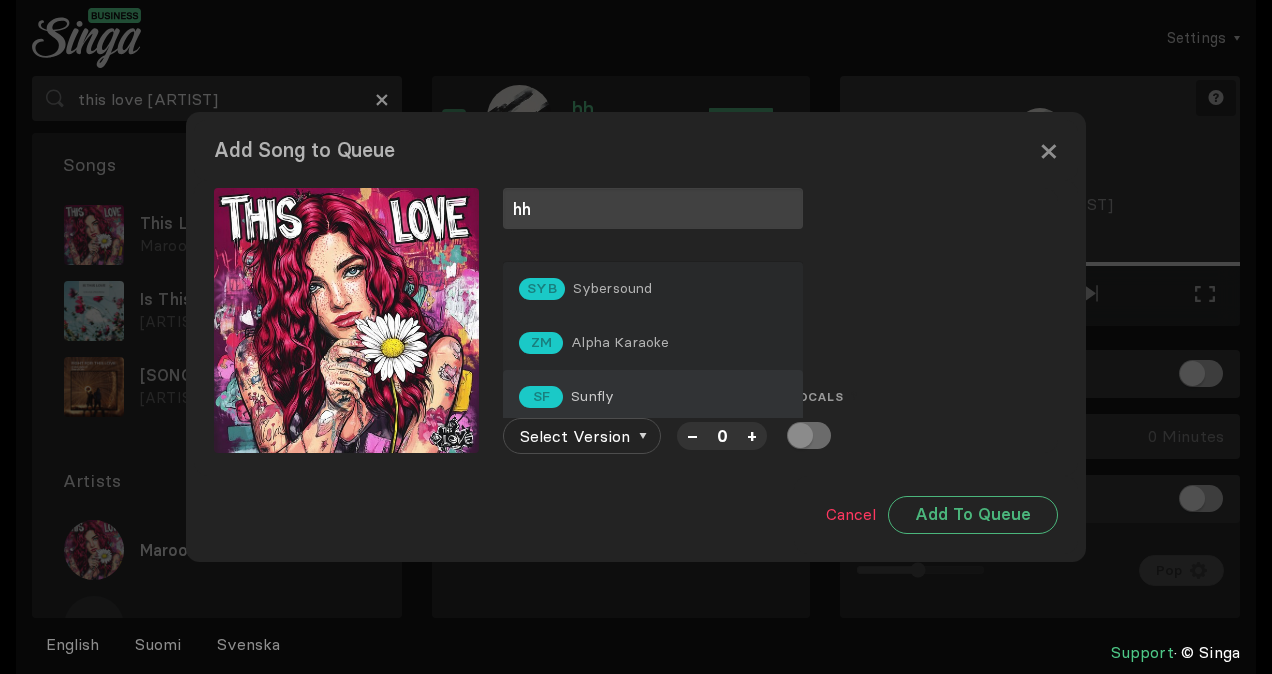 click on "Sunfly" at bounding box center (613, 288) 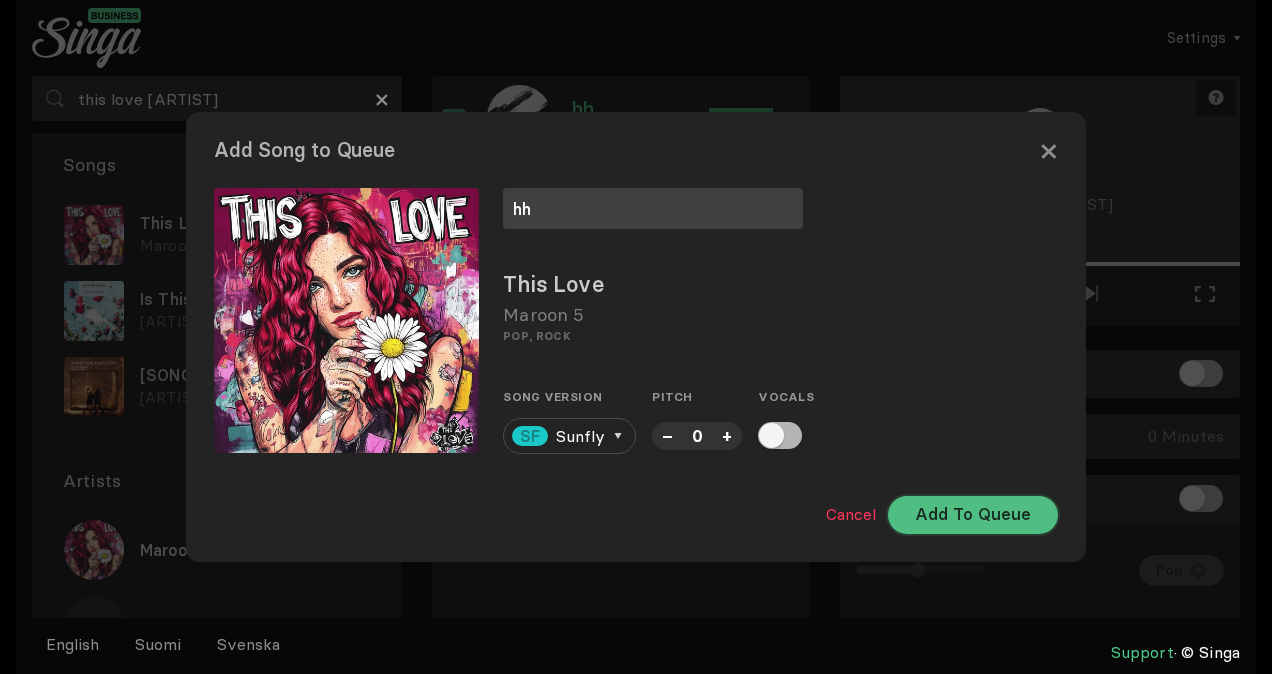 click on "Add To Queue" at bounding box center [973, 515] 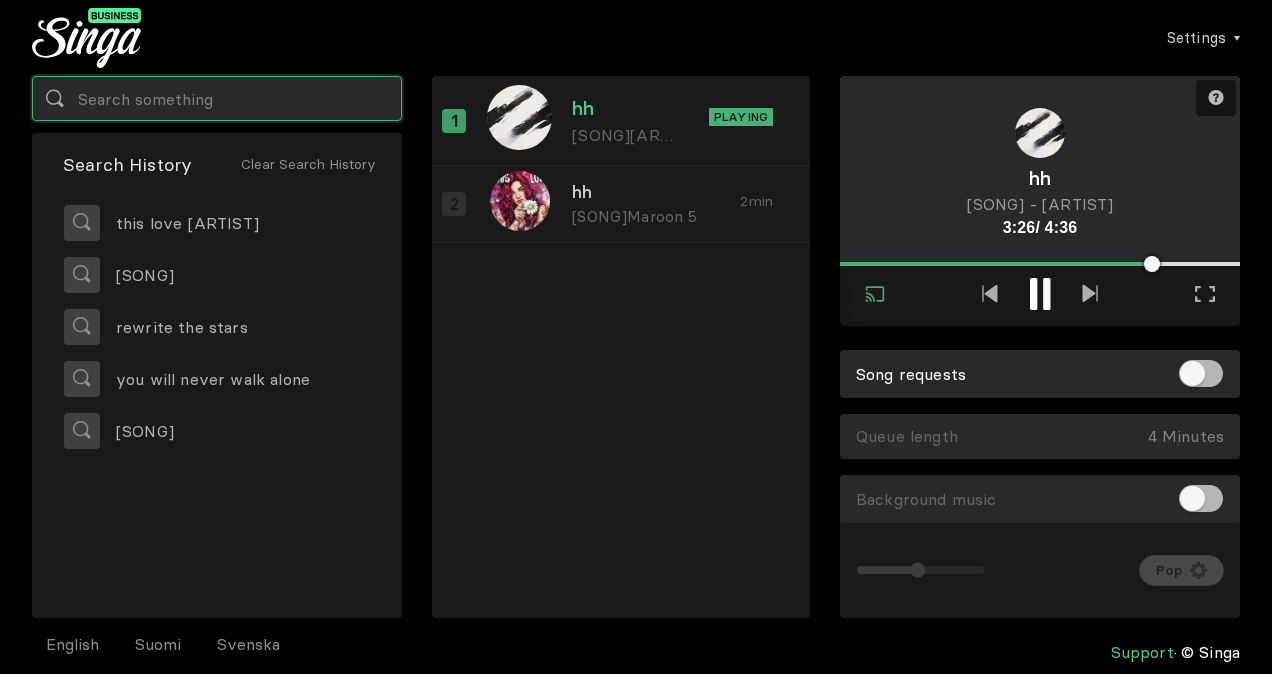 click at bounding box center (217, 98) 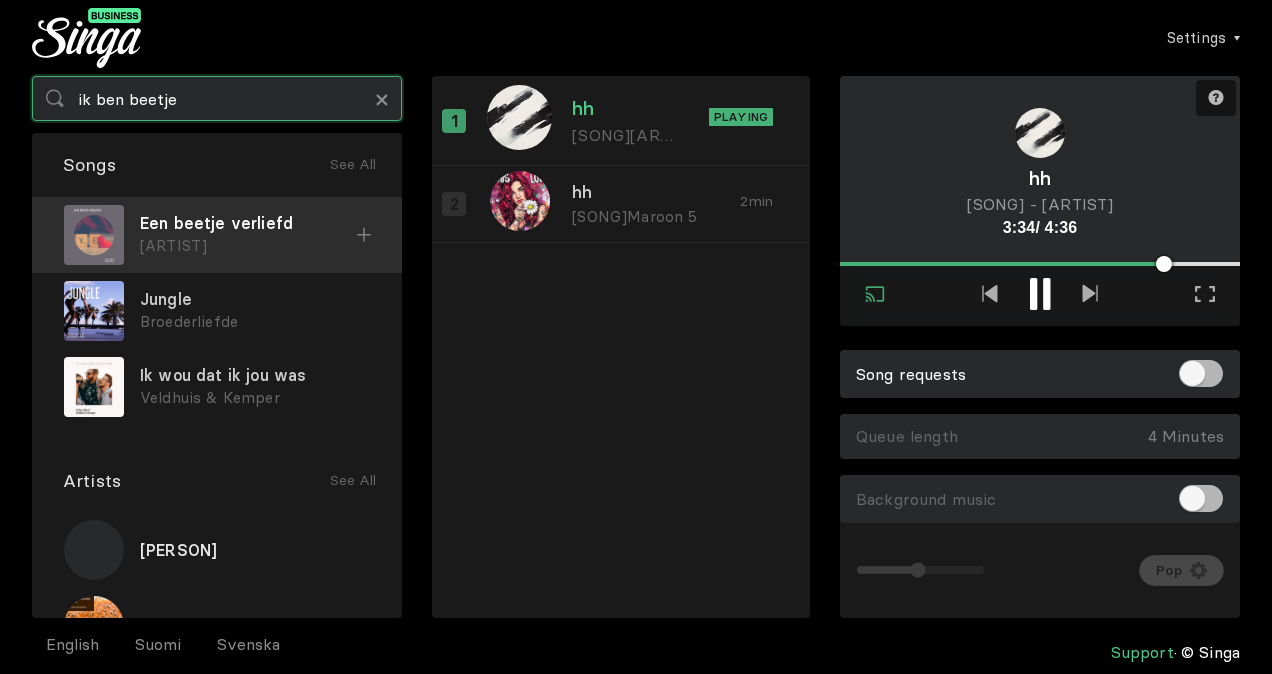 type on "ik ben beetje" 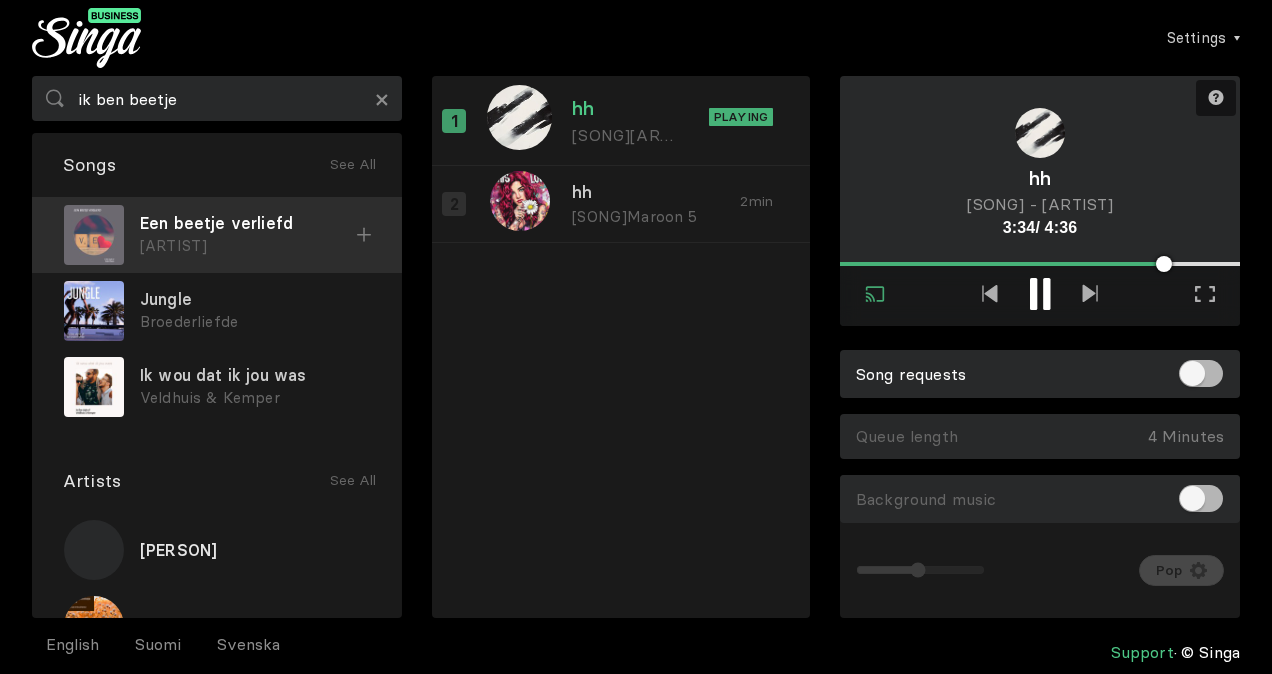 click at bounding box center (364, 235) 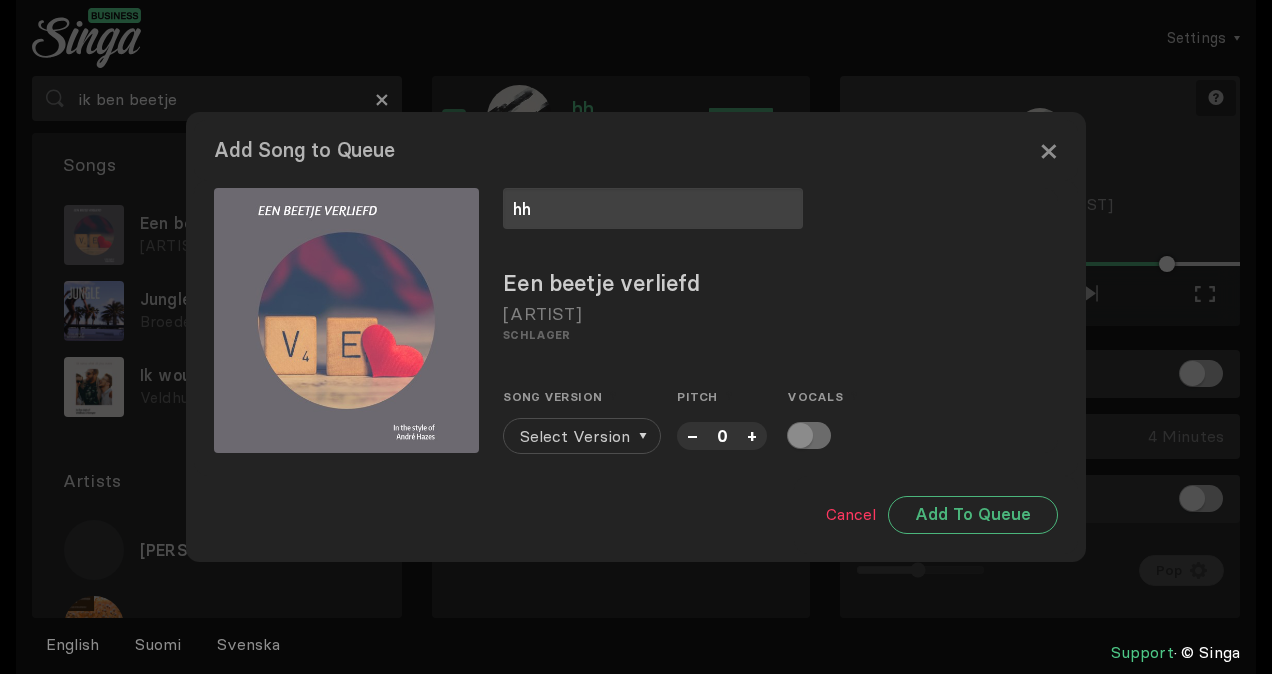type on "hh" 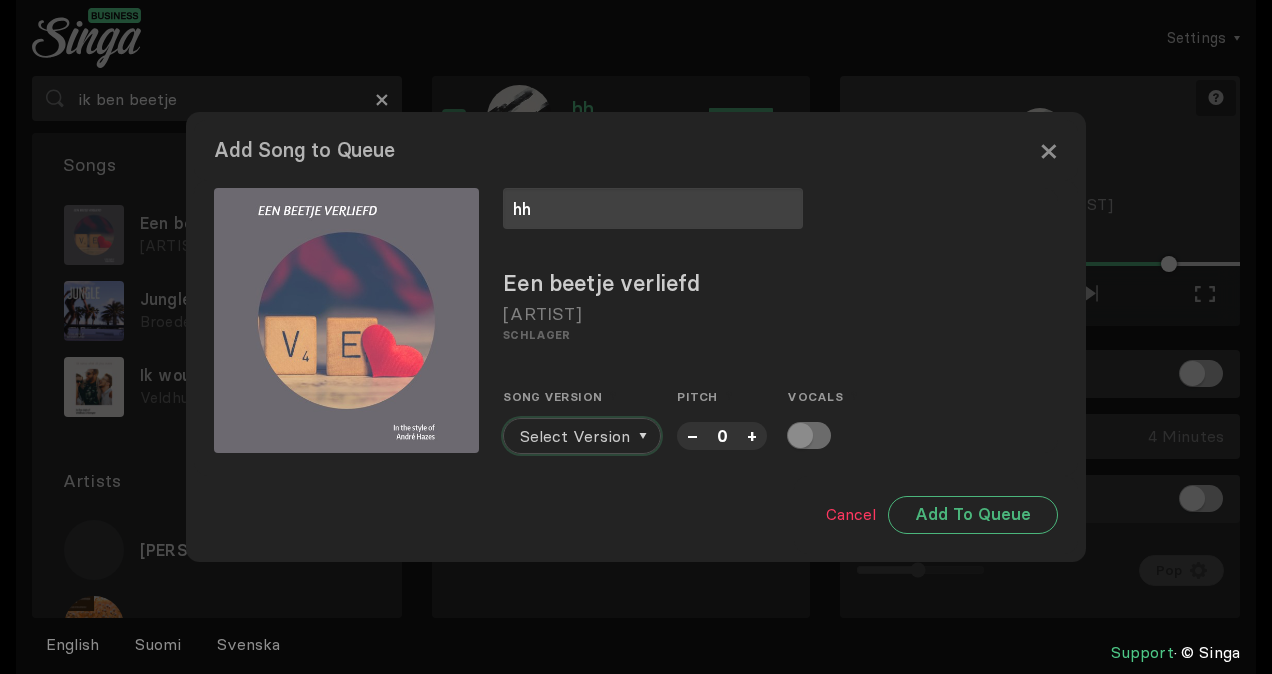 click on "Select Version" at bounding box center (575, 436) 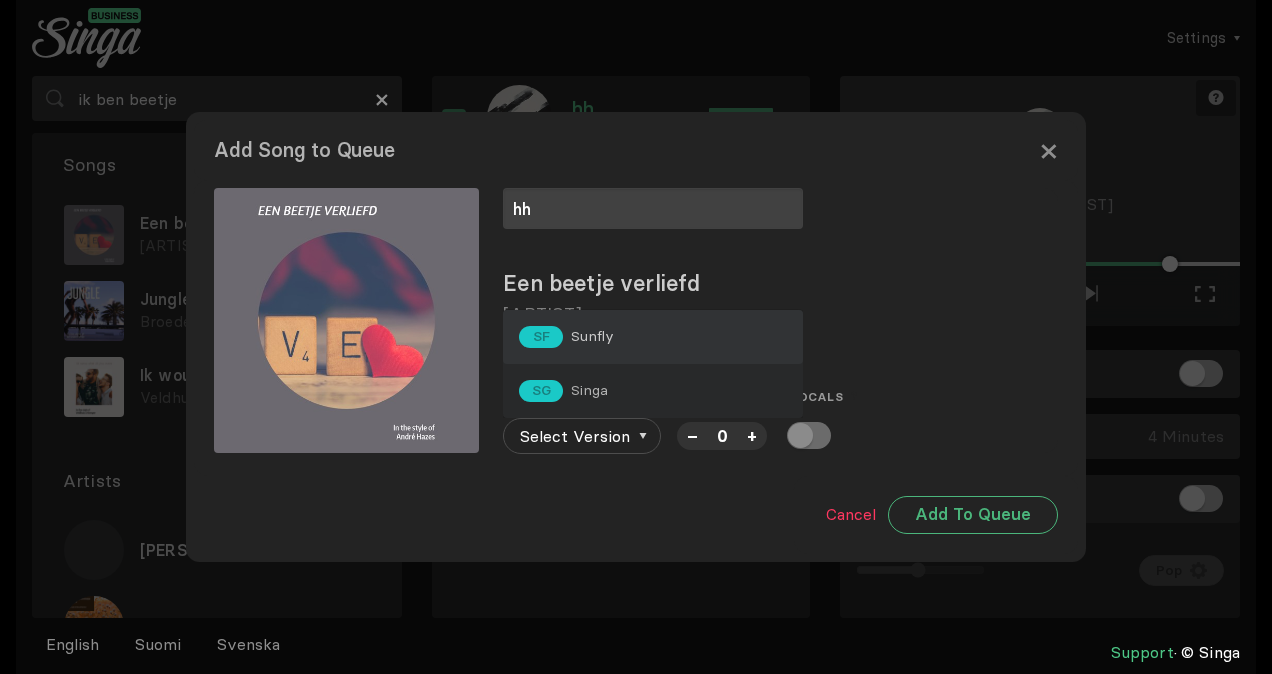 click on "SF Sunfly" at bounding box center [653, 337] 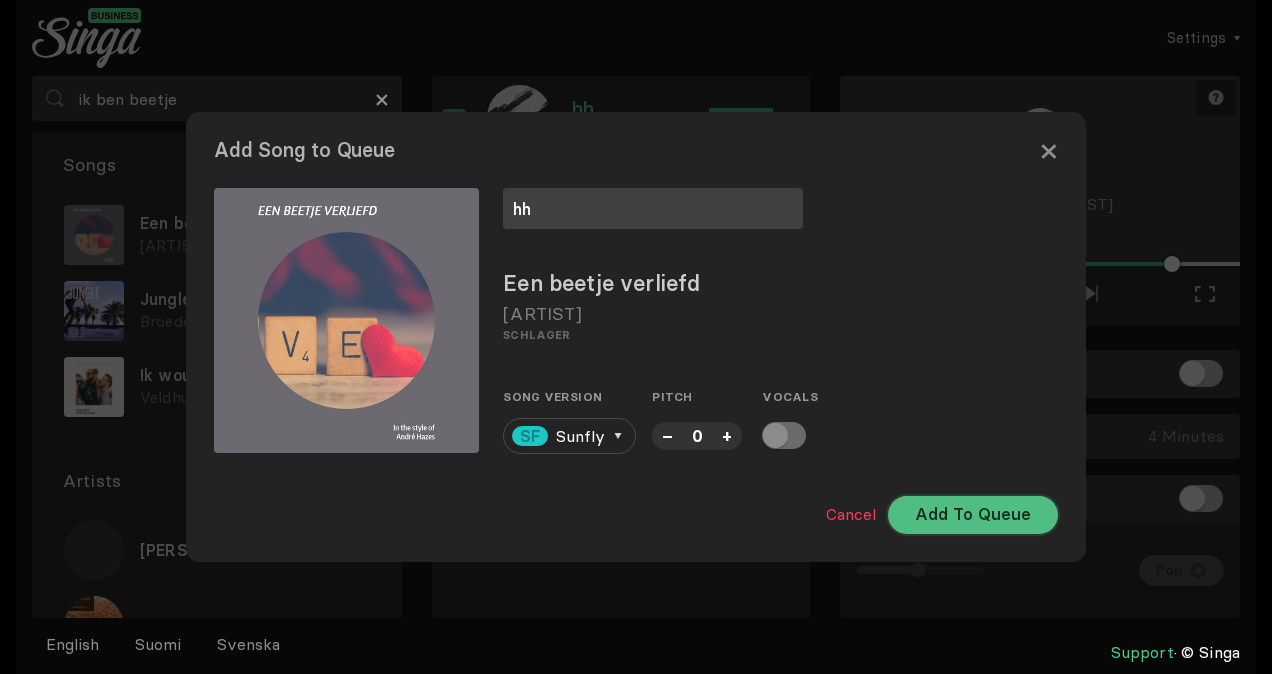 click on "Add To Queue" at bounding box center (973, 515) 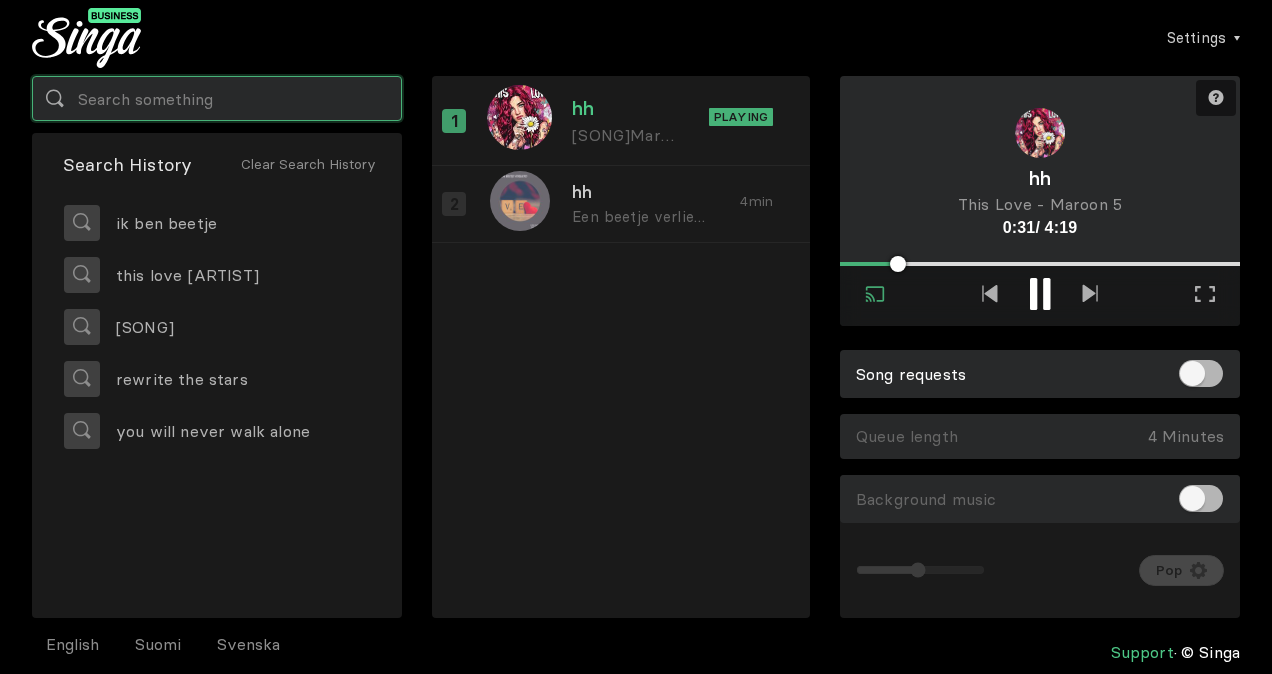 click at bounding box center [217, 98] 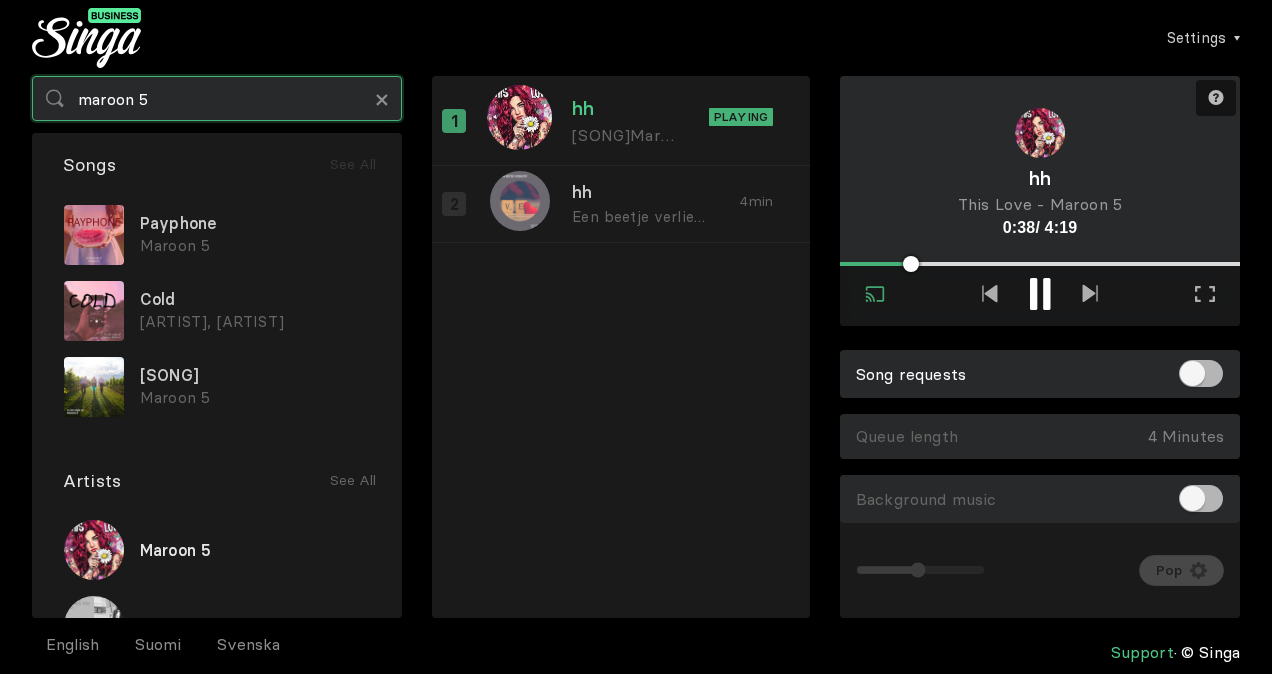 type on "maroon 5" 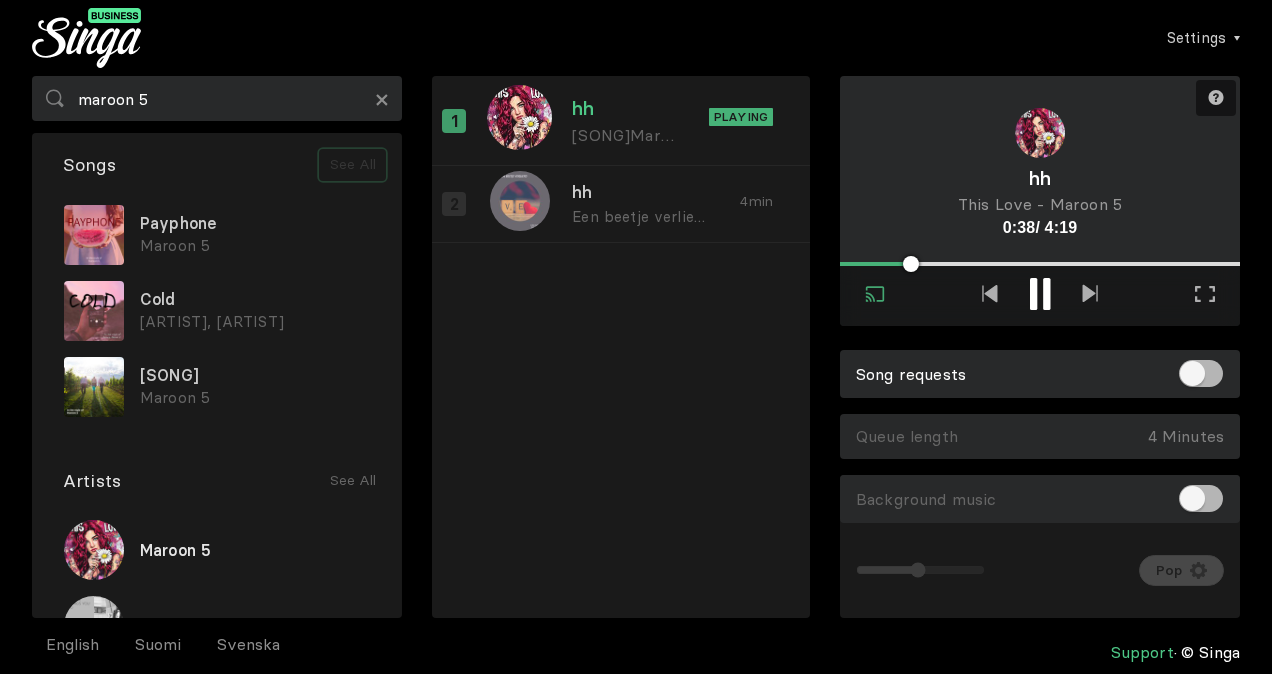 click on "See All" at bounding box center (352, 165) 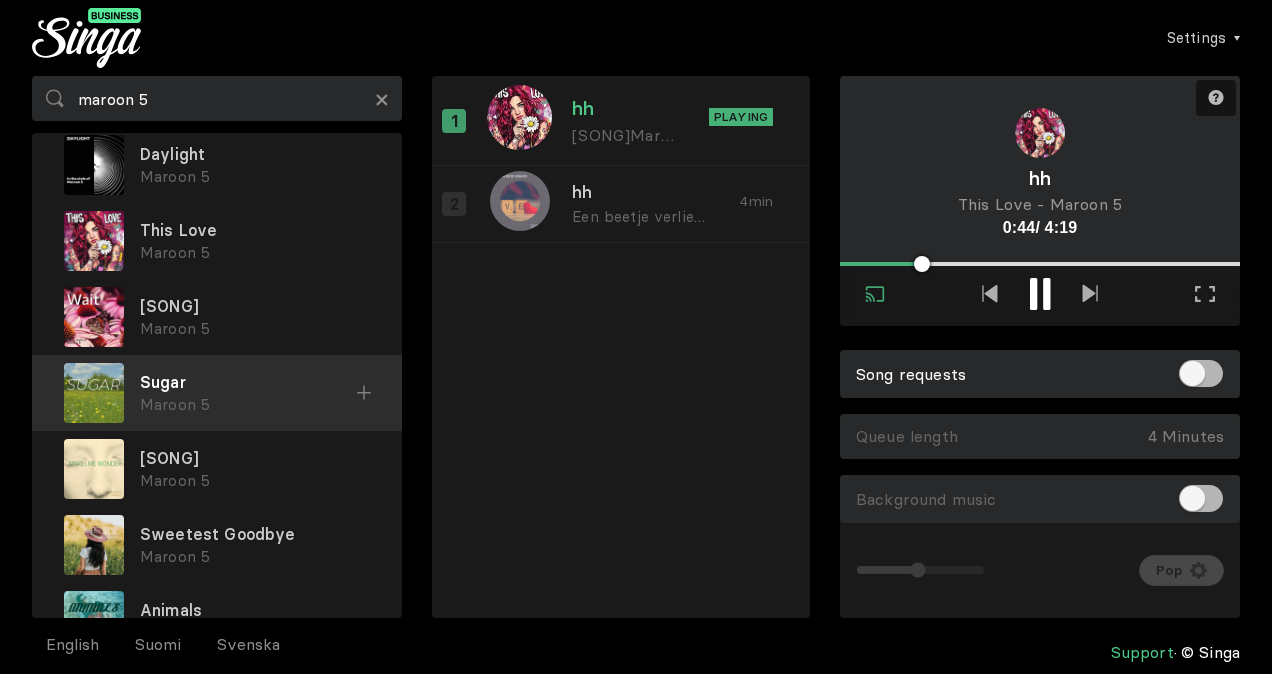 scroll, scrollTop: 354, scrollLeft: 0, axis: vertical 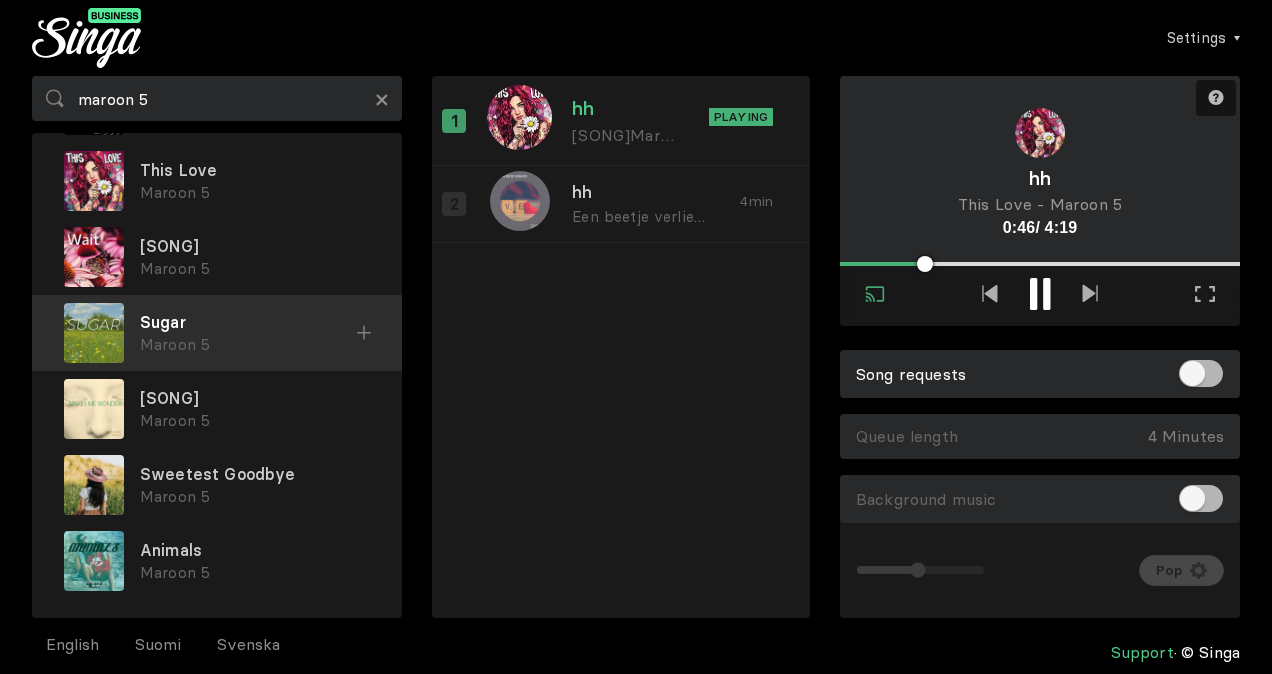 click at bounding box center [0, 0] 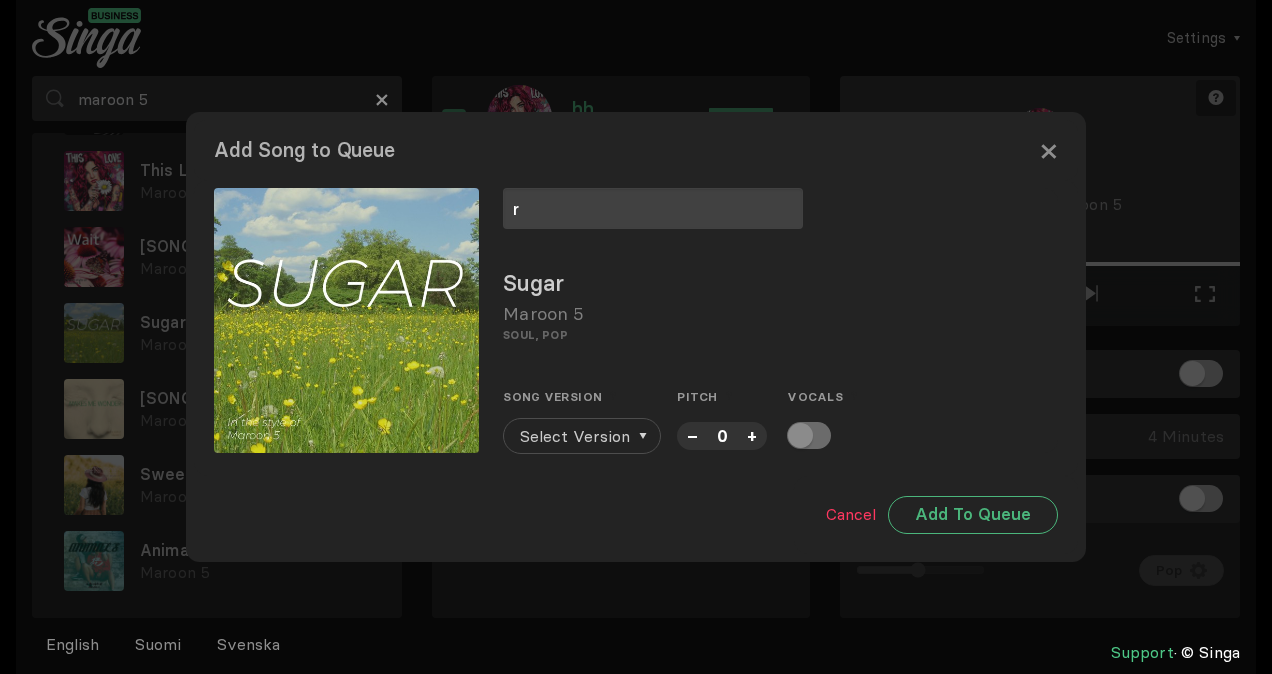type on "r" 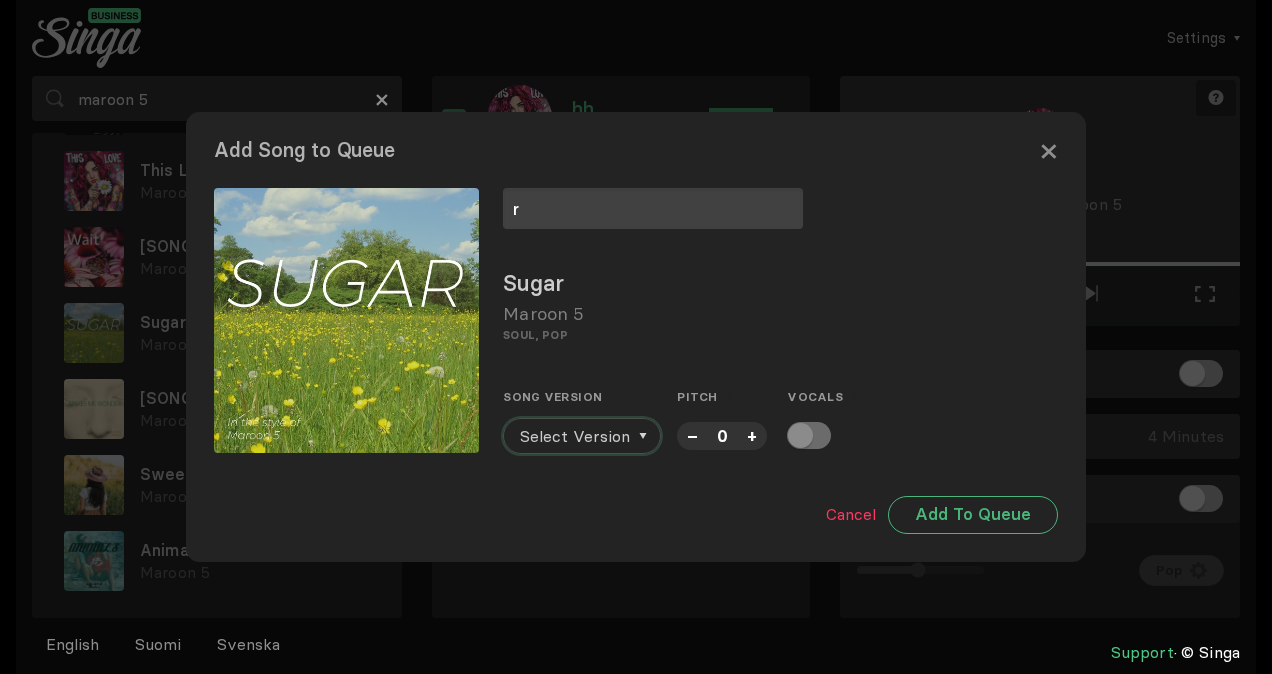 click on "Select Version" at bounding box center (575, 436) 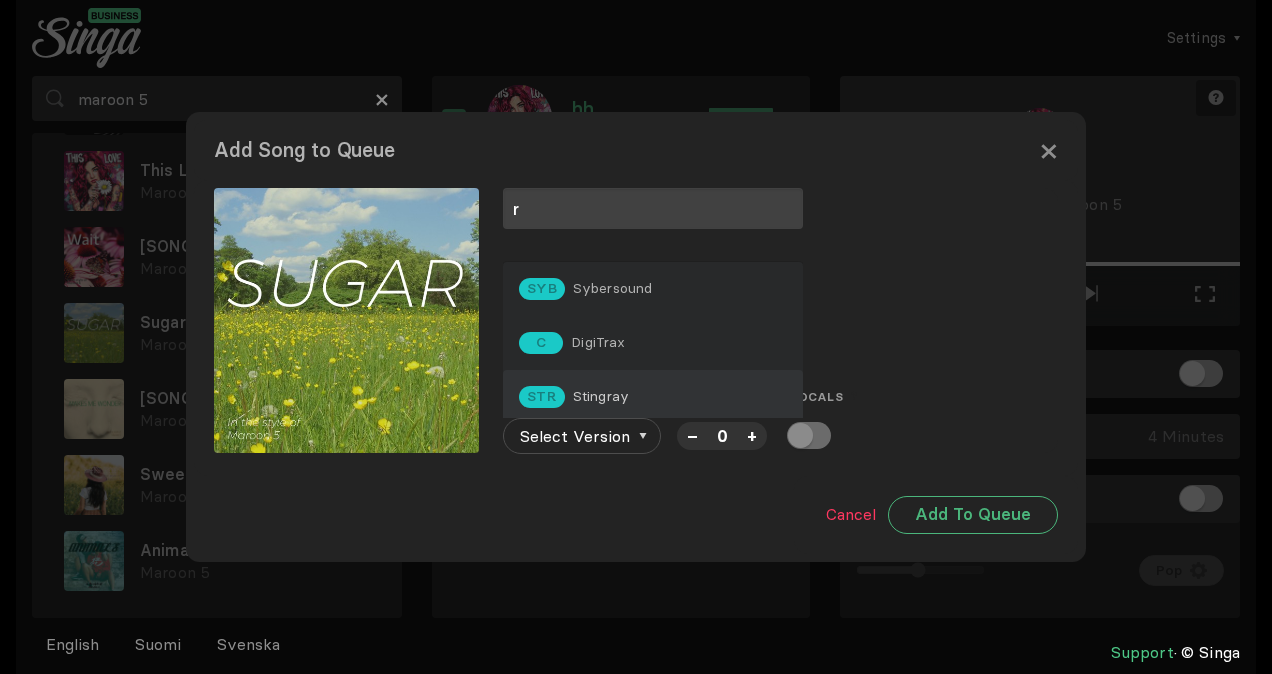 click on "STR Stingray" at bounding box center [653, 397] 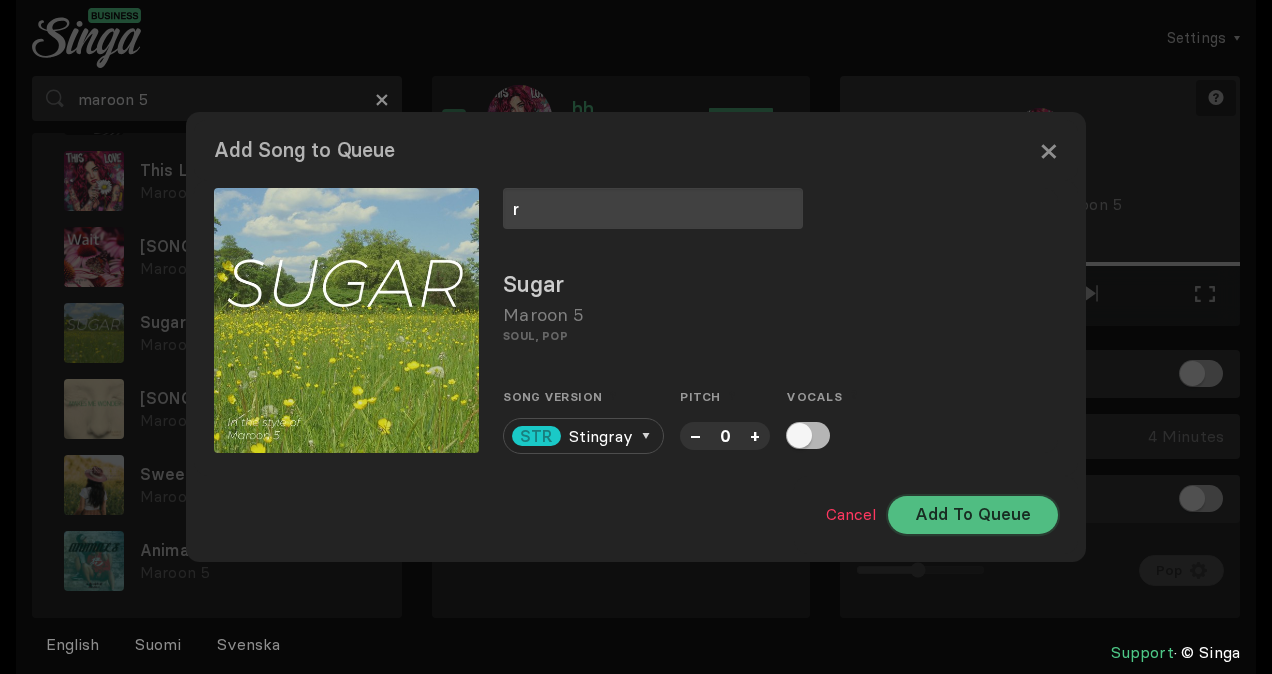 click on "Add To Queue" at bounding box center [973, 515] 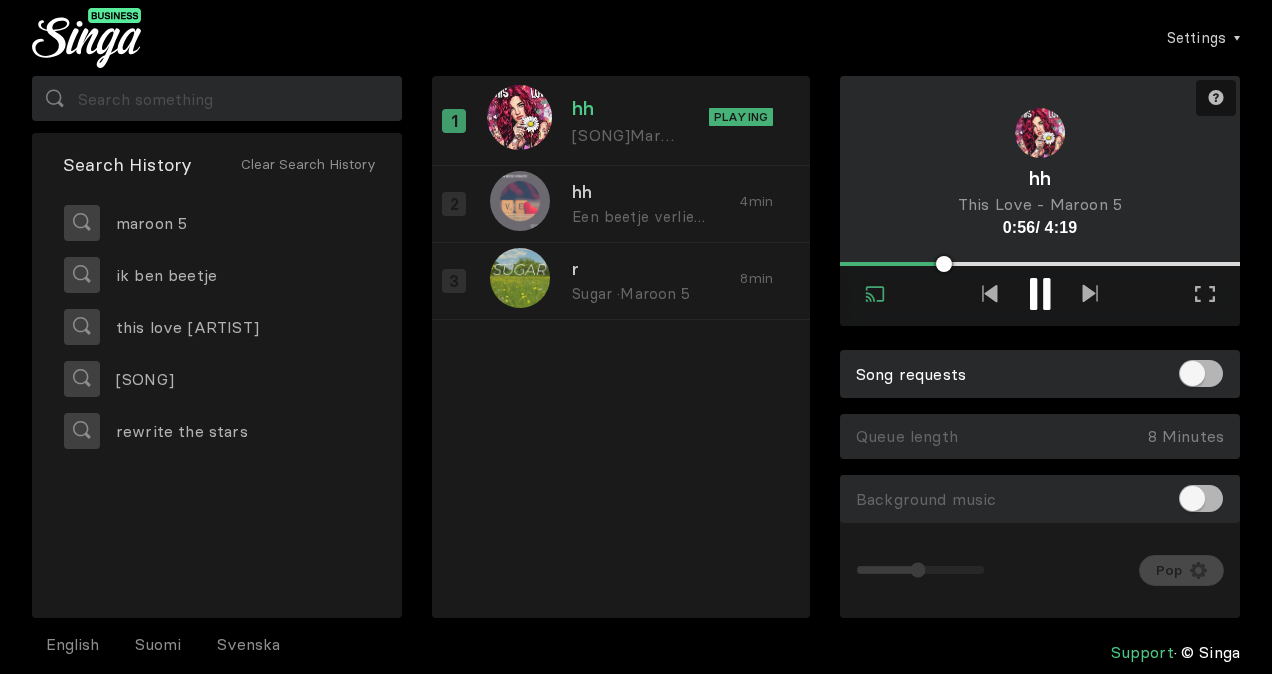 scroll, scrollTop: 0, scrollLeft: 0, axis: both 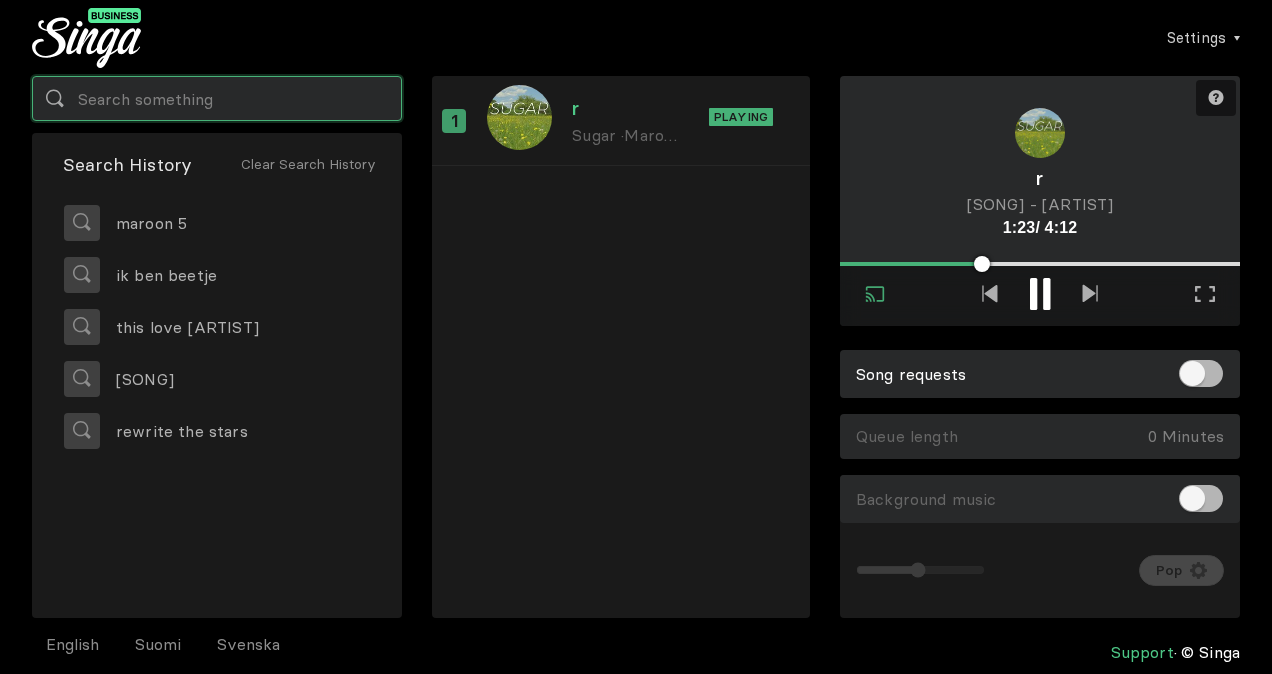 click at bounding box center [217, 98] 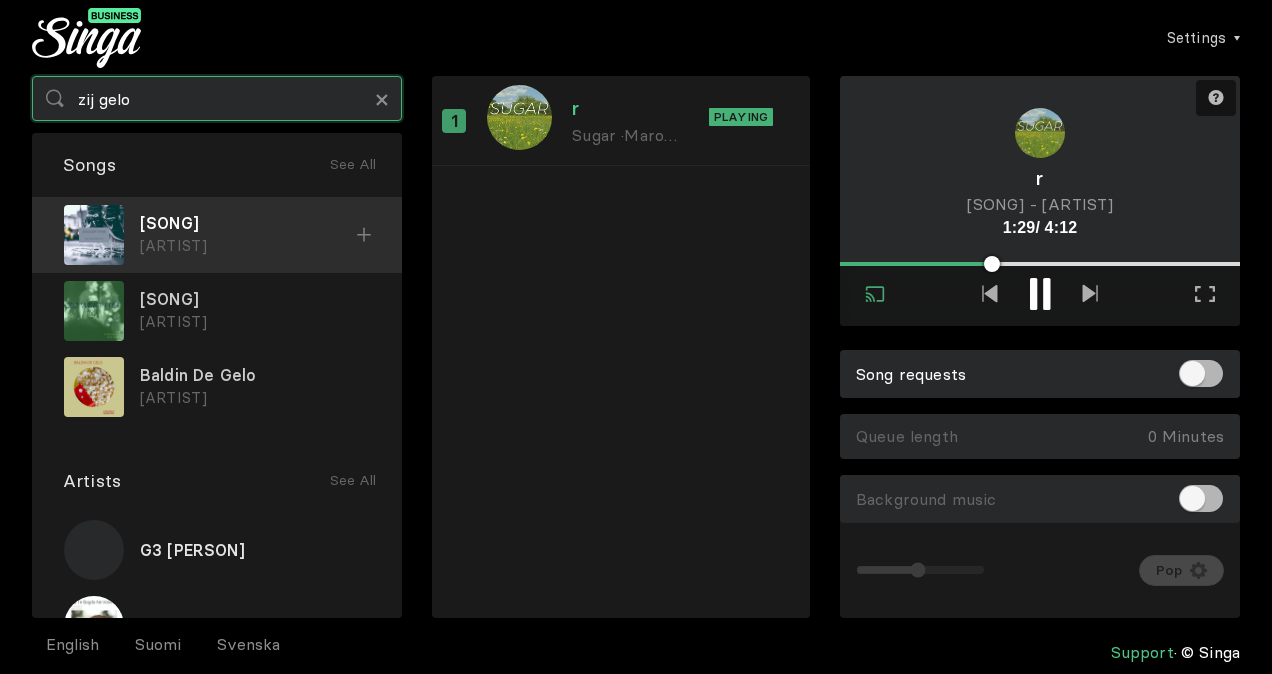 type on "zij gelo" 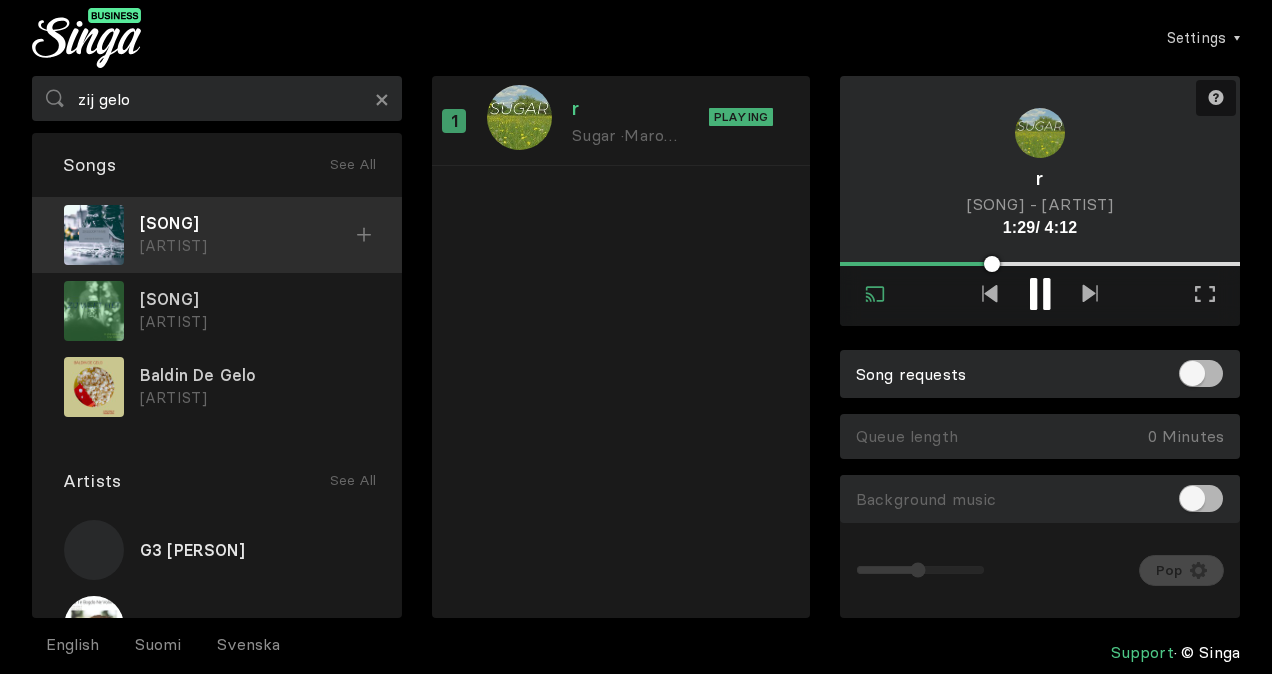 click on "Zij Gelooft In Mij [ARTIST]" at bounding box center (217, 235) 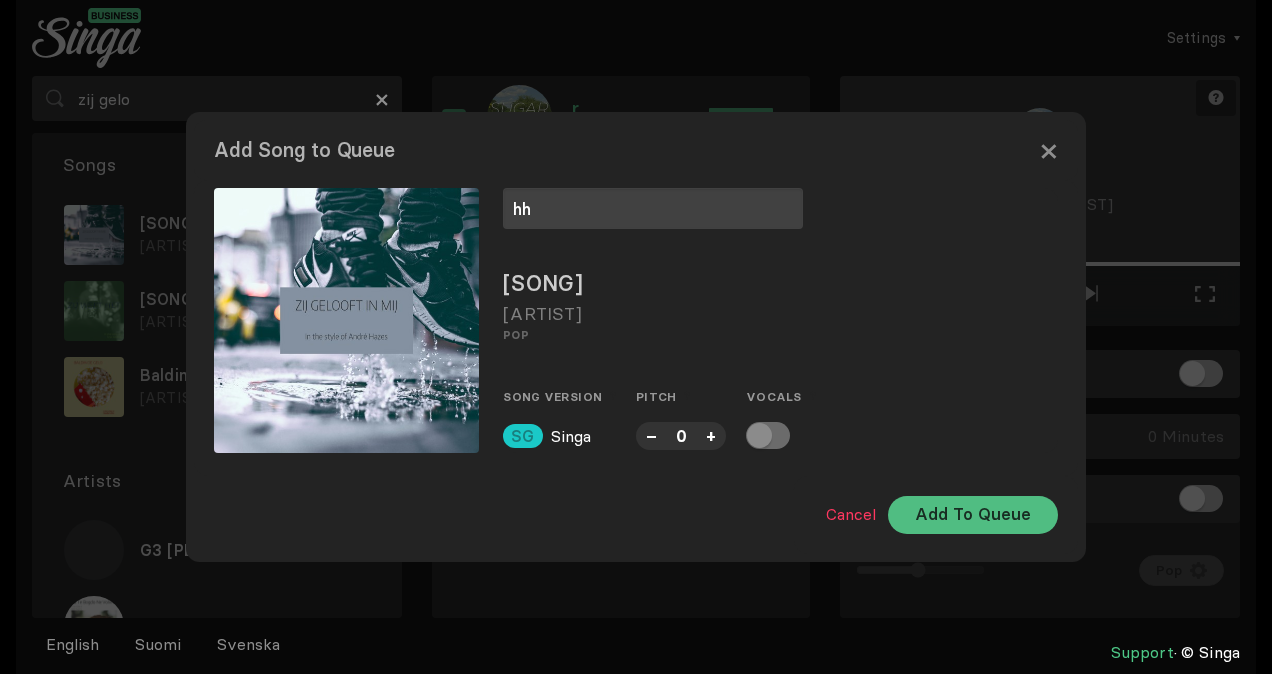 type on "hh" 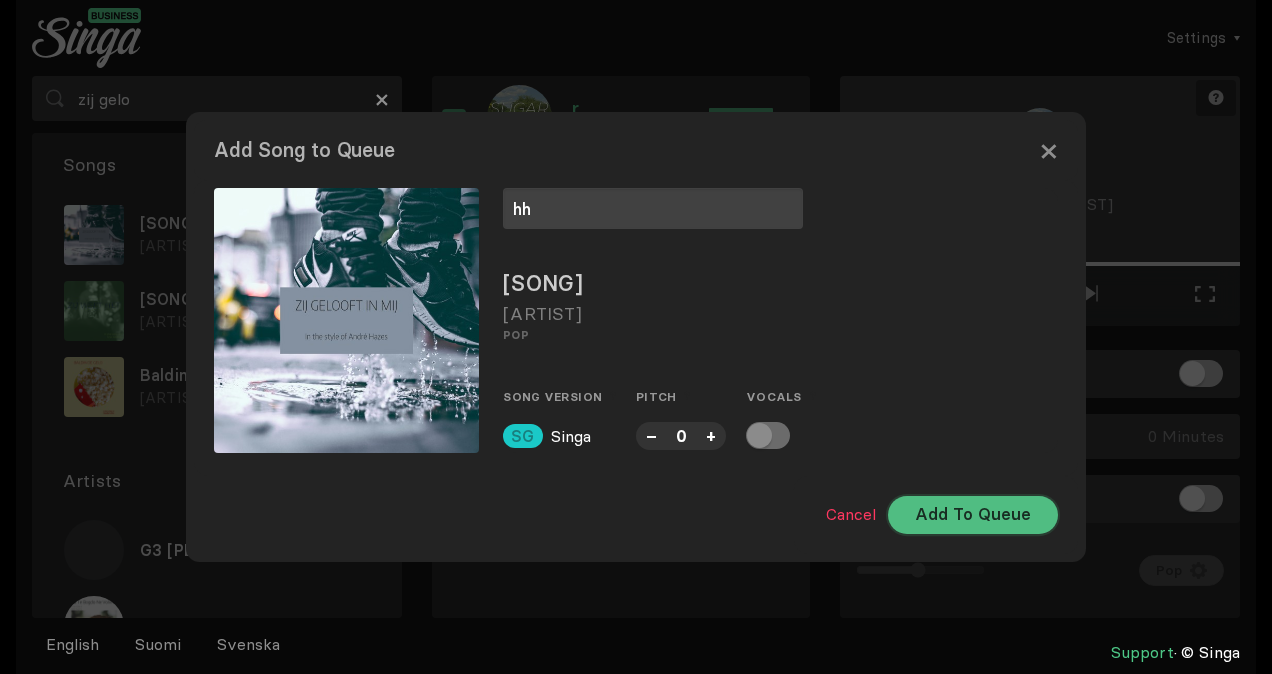 click on "Add To Queue" at bounding box center [973, 515] 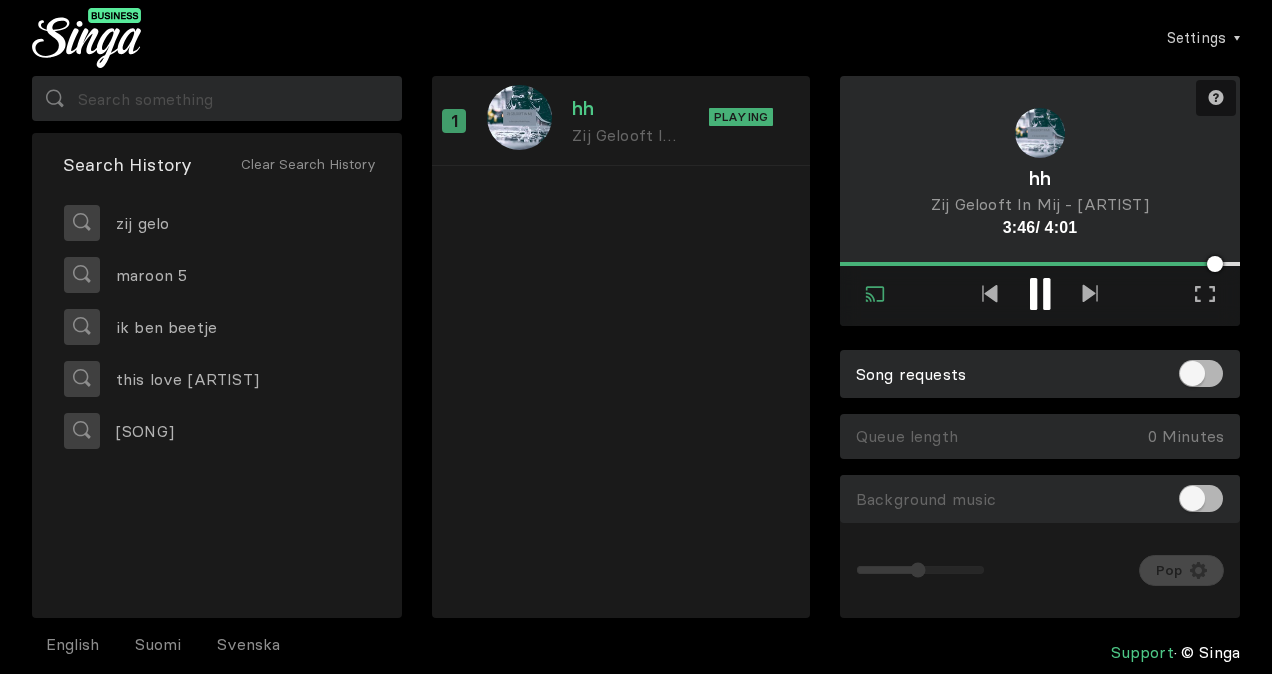 click at bounding box center [1046, 294] 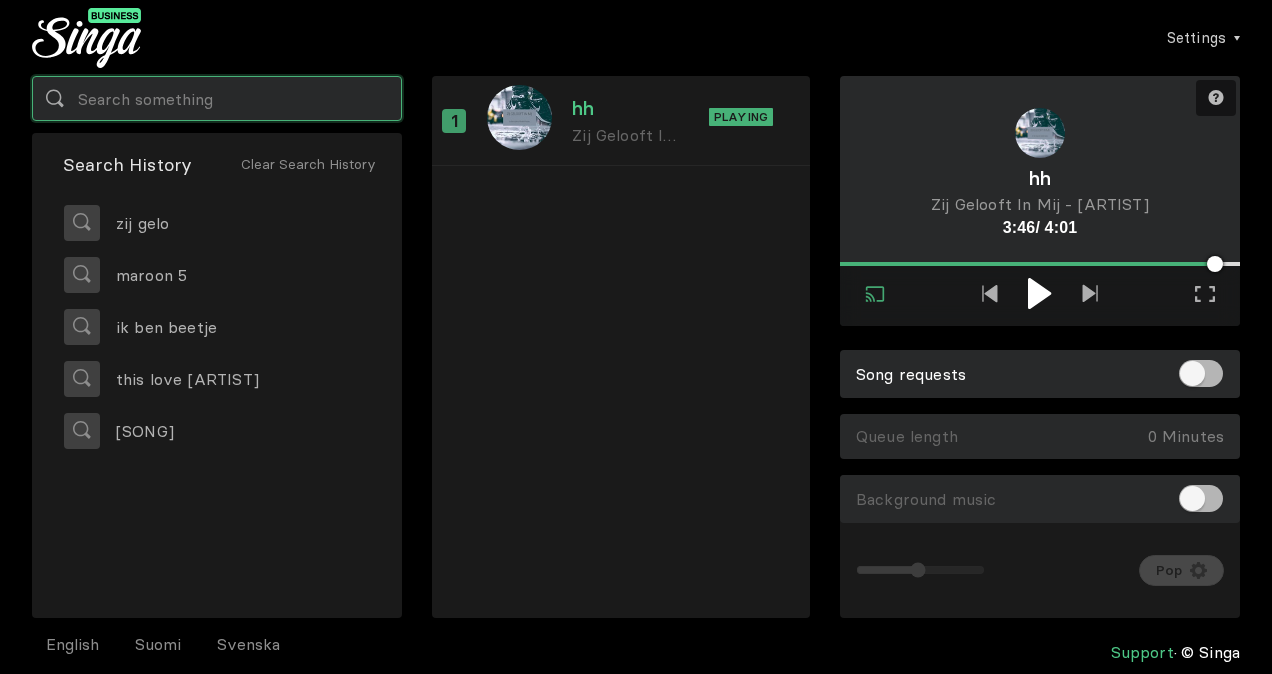 click at bounding box center [217, 98] 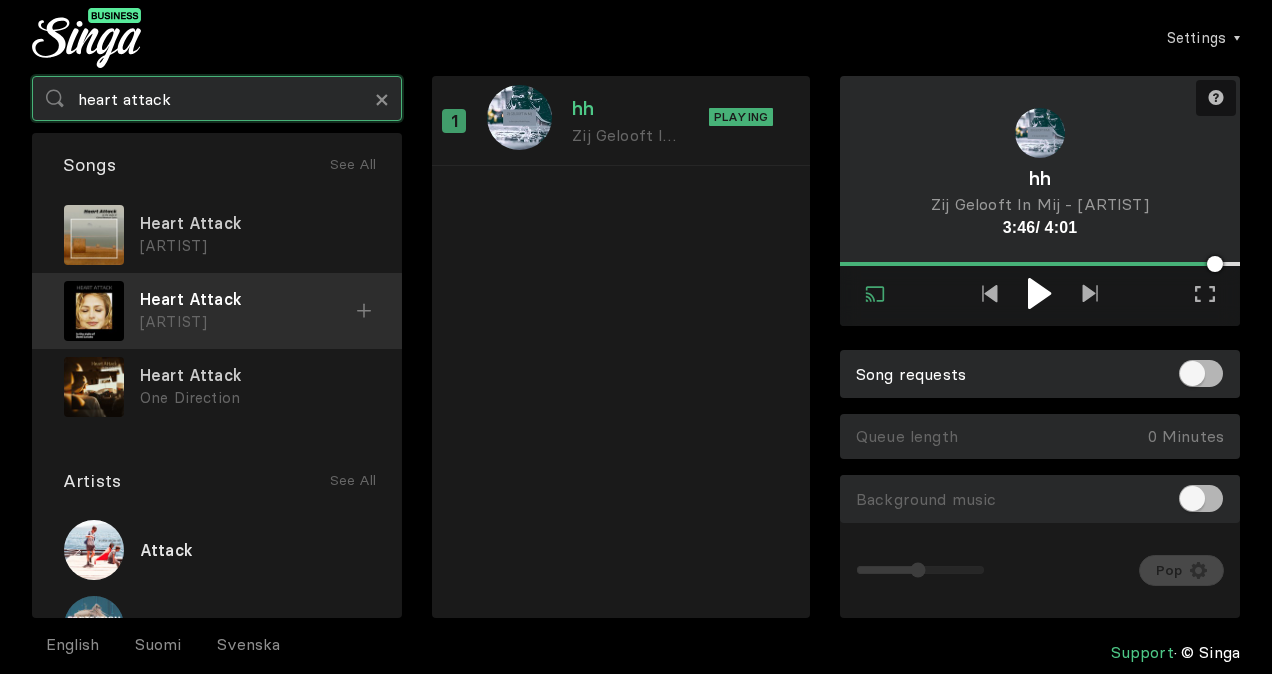 type on "heart attack" 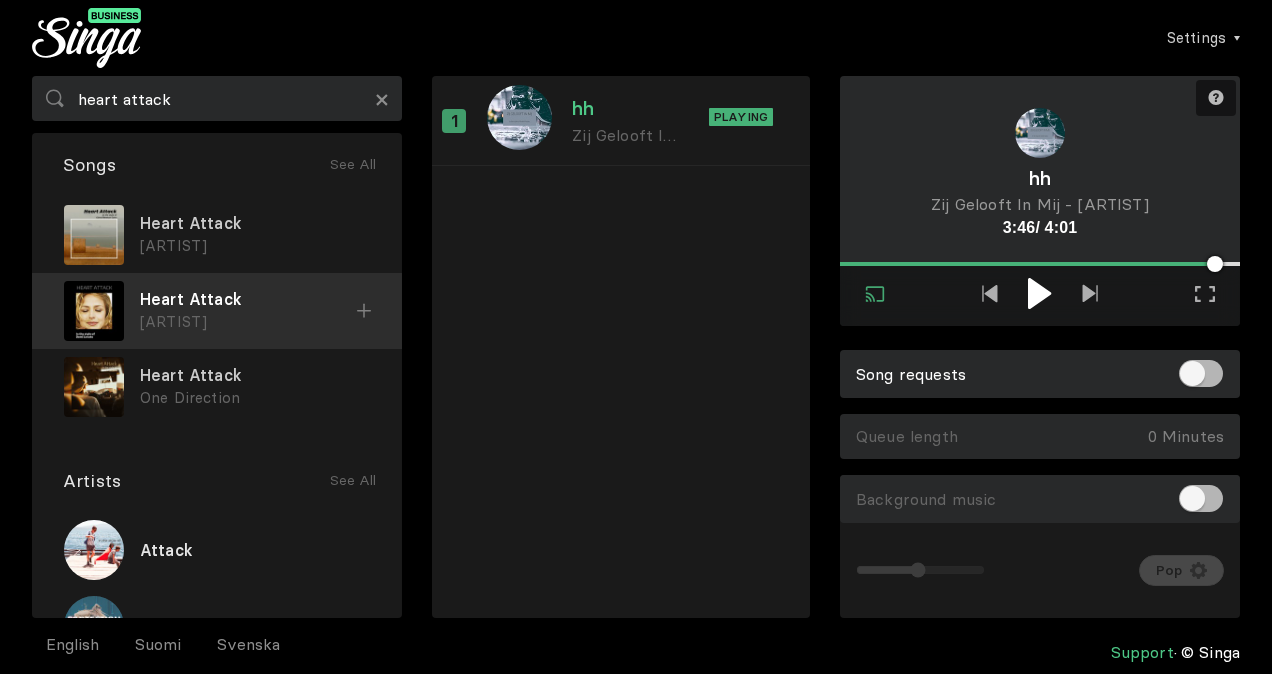 click at bounding box center [0, 0] 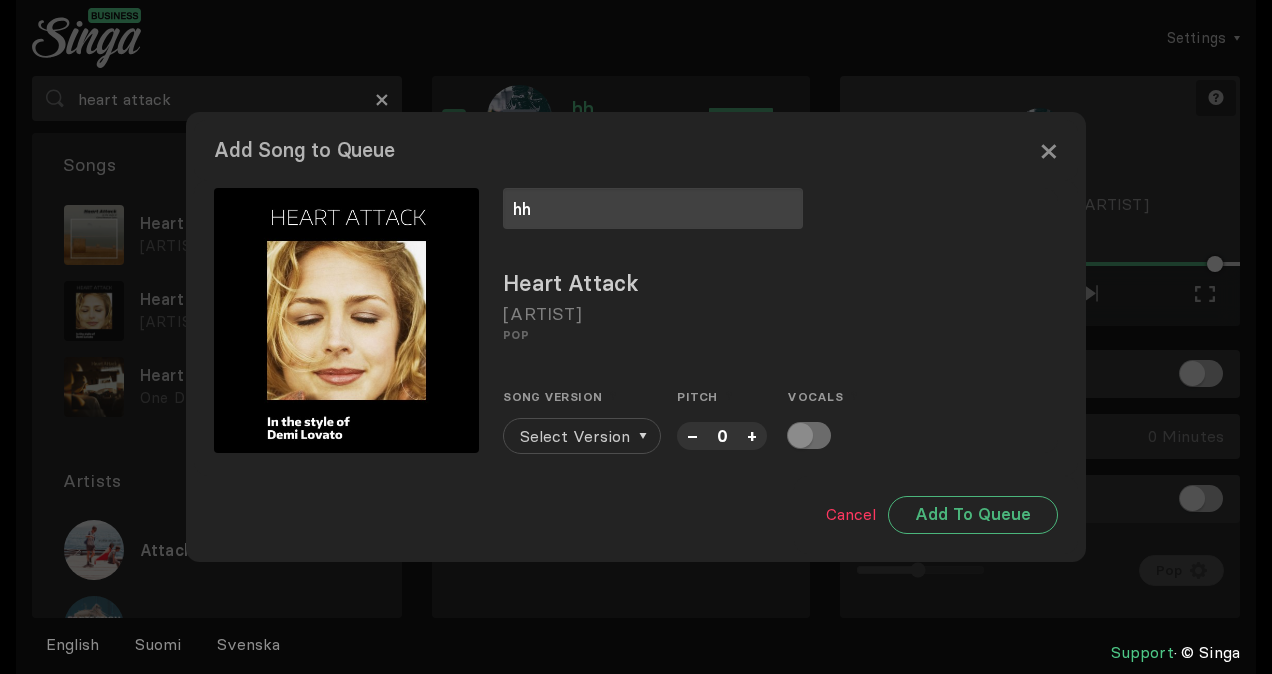 type on "hh" 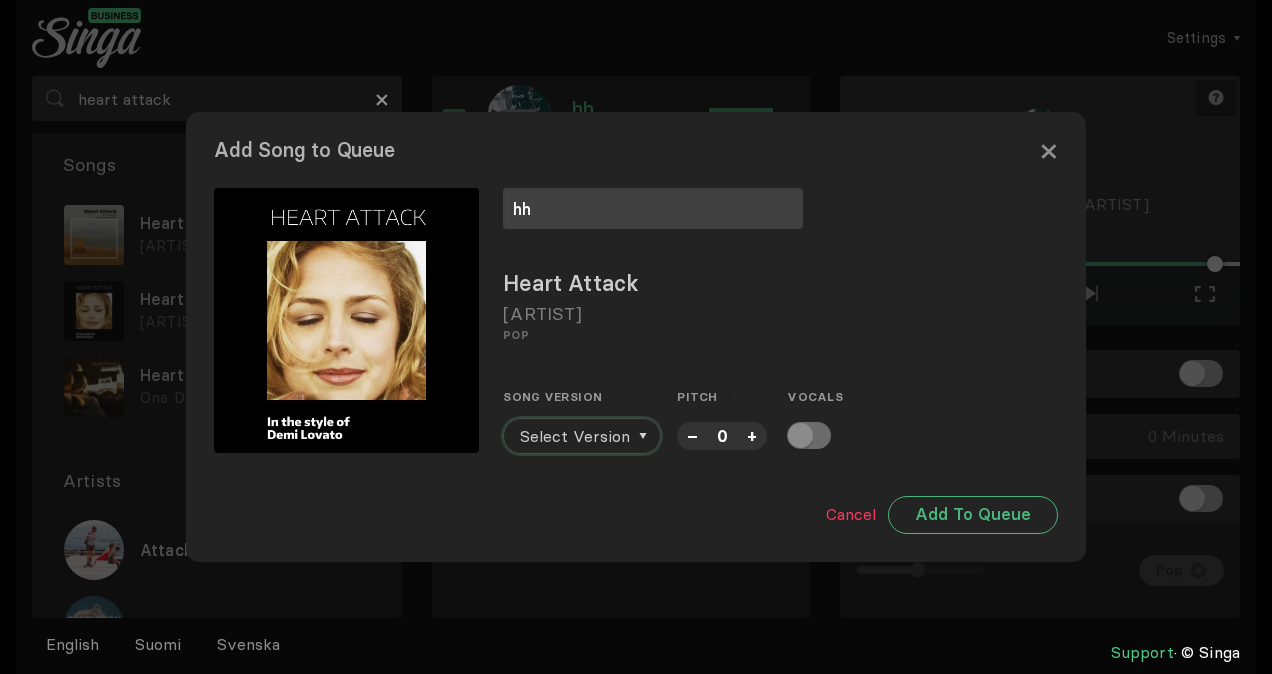 click on "Select Version" at bounding box center [575, 436] 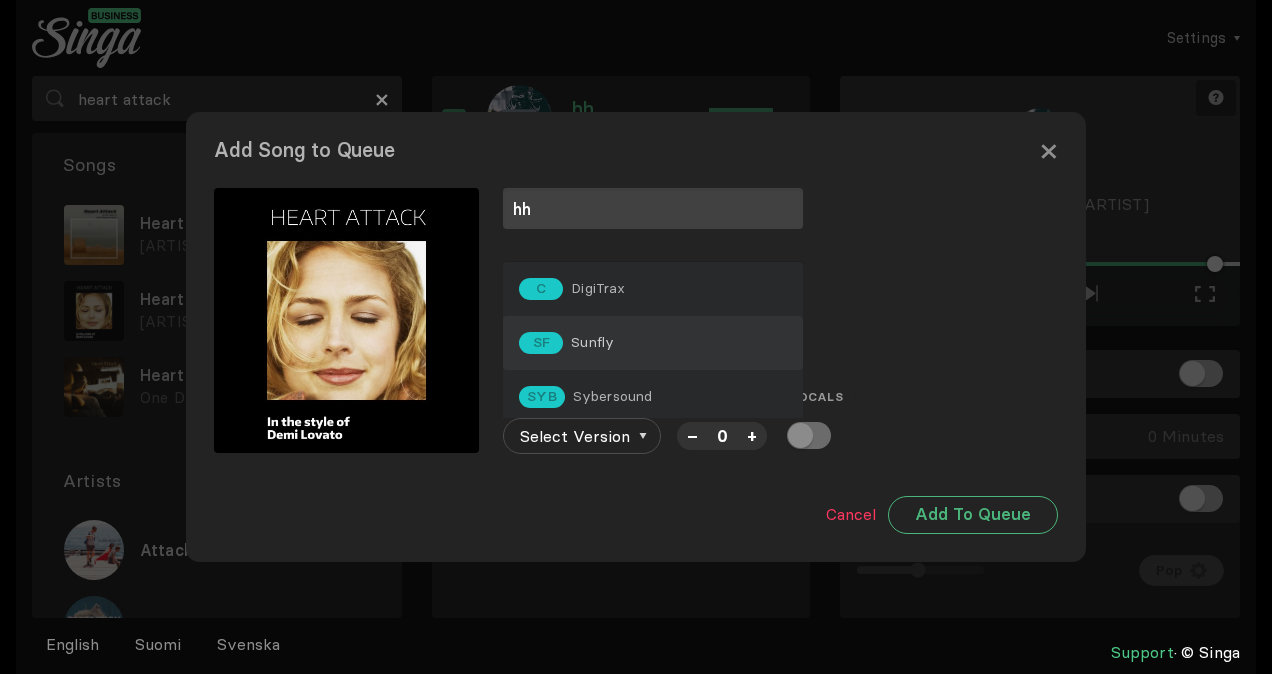 click on "SF Sunfly" at bounding box center (572, 289) 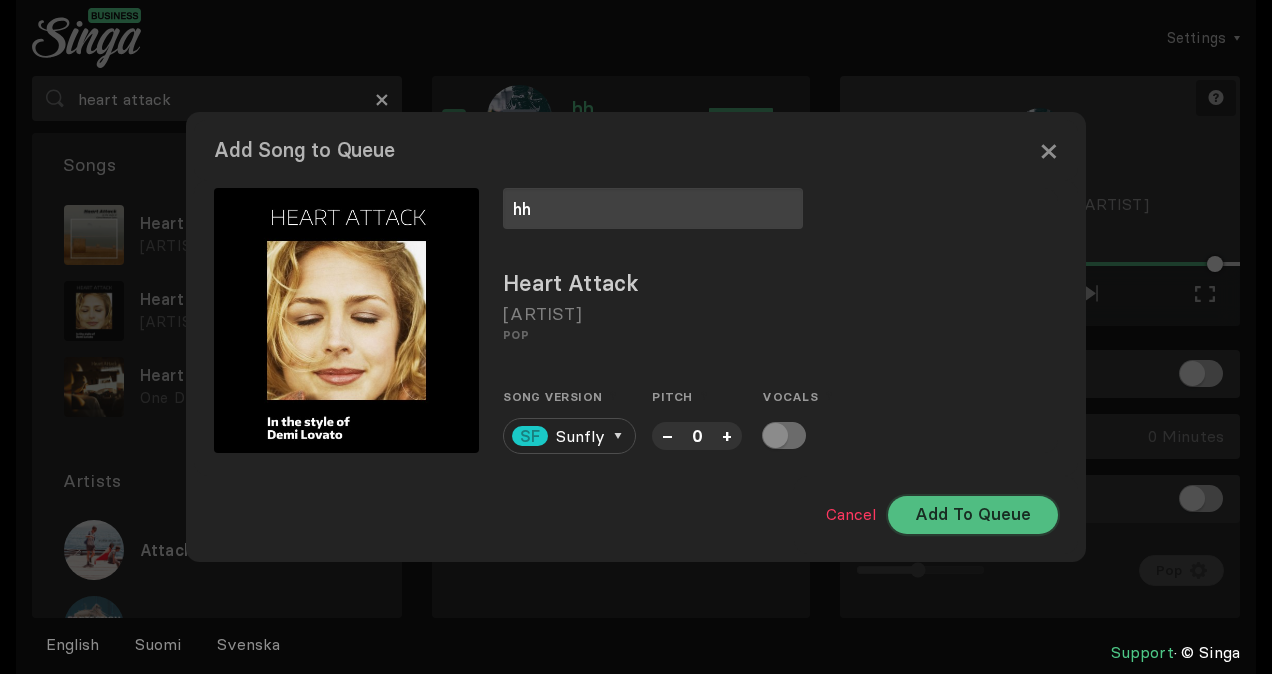 click on "Add To Queue" at bounding box center [973, 515] 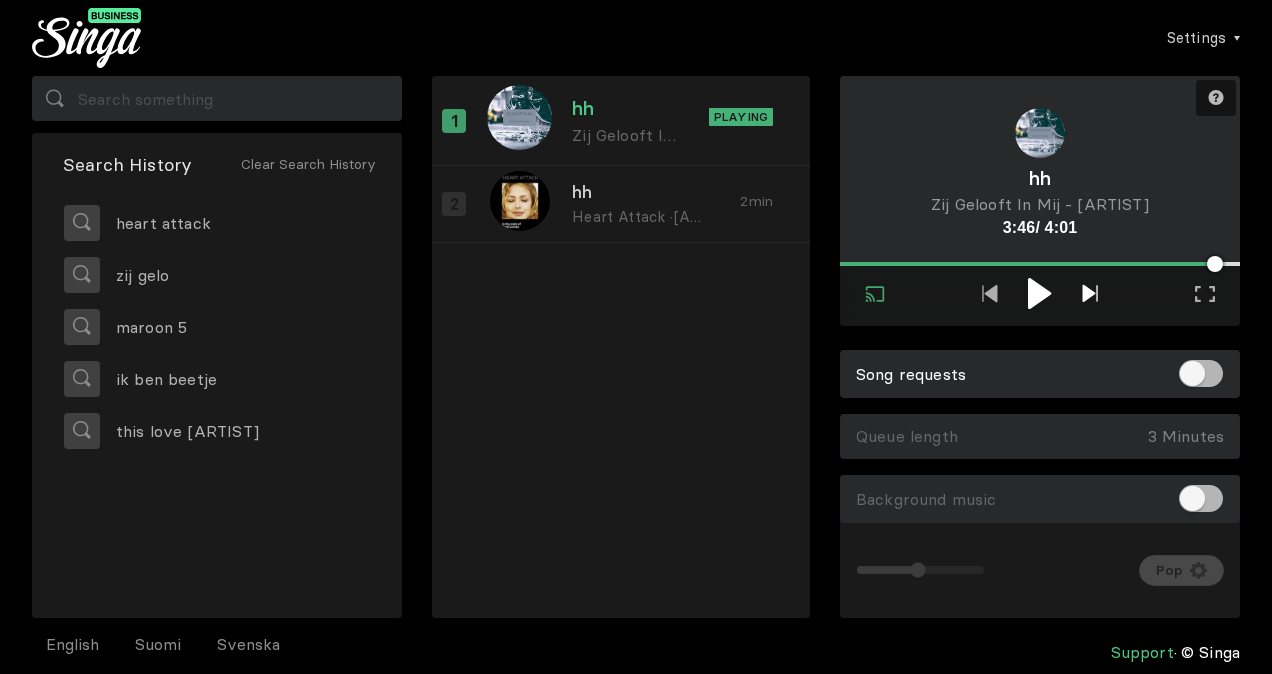 click at bounding box center [1089, 293] 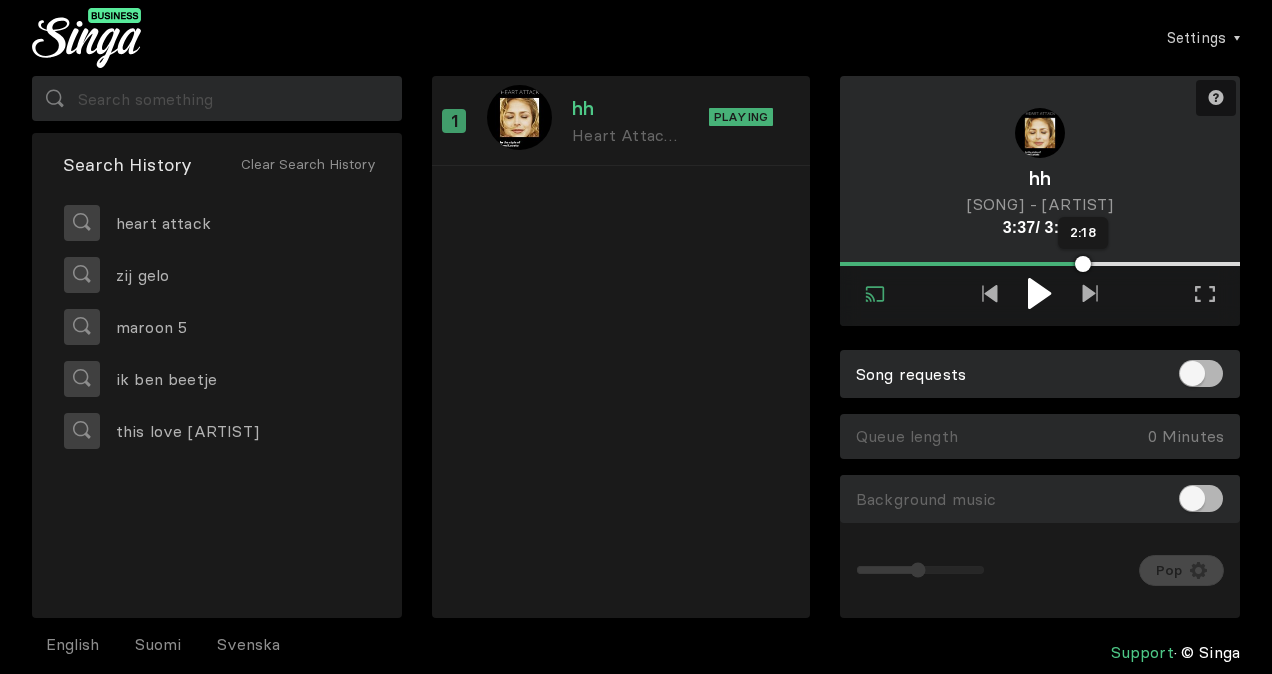 drag, startPoint x: 1229, startPoint y: 262, endPoint x: 1090, endPoint y: 260, distance: 139.01439 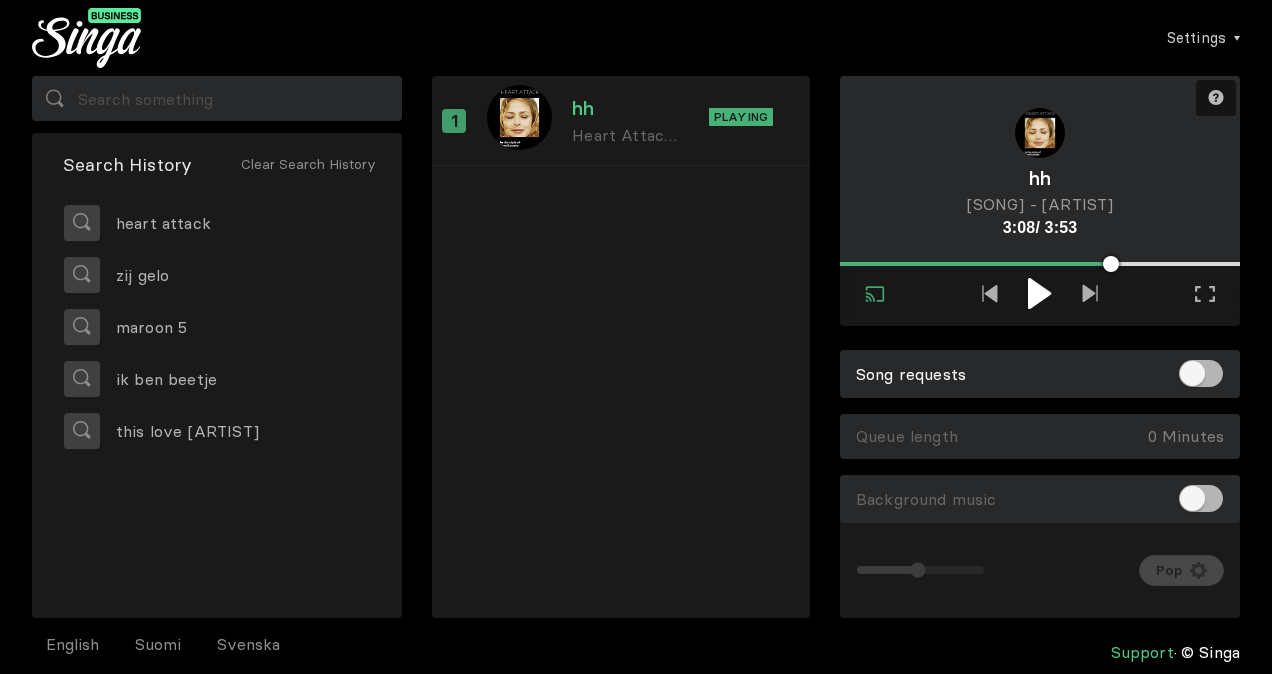drag, startPoint x: 1172, startPoint y: 267, endPoint x: 1106, endPoint y: 274, distance: 66.37017 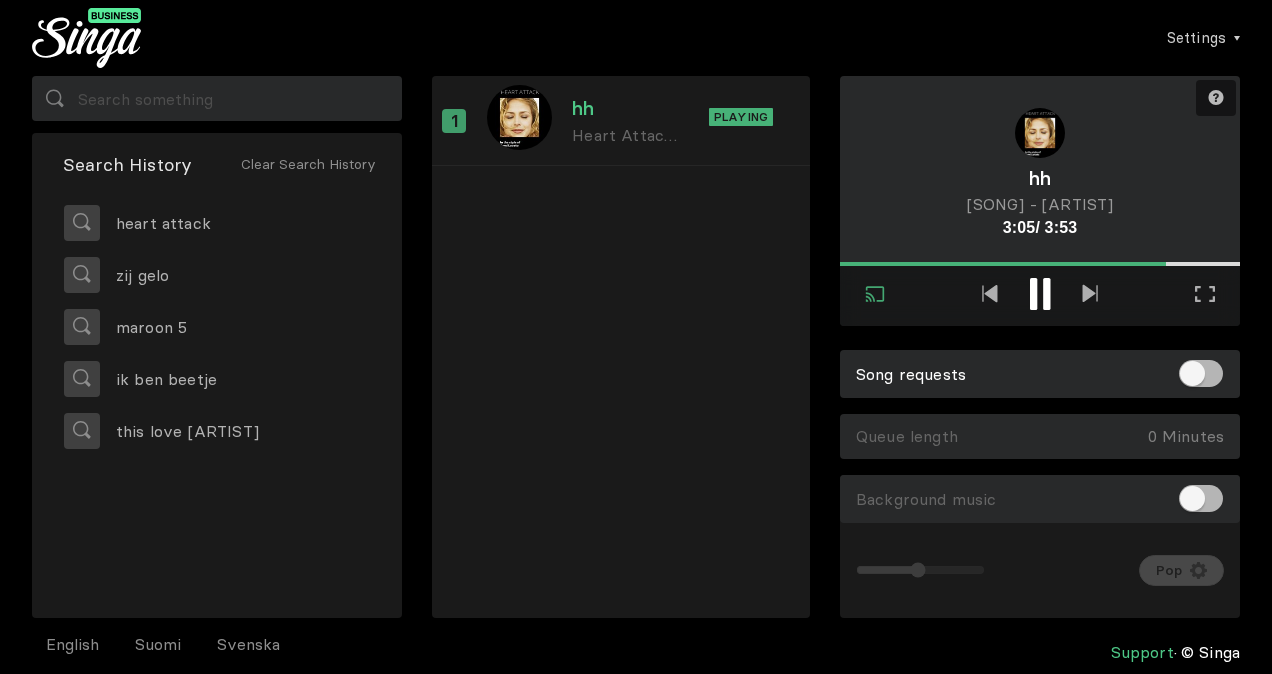 click at bounding box center [1040, 294] 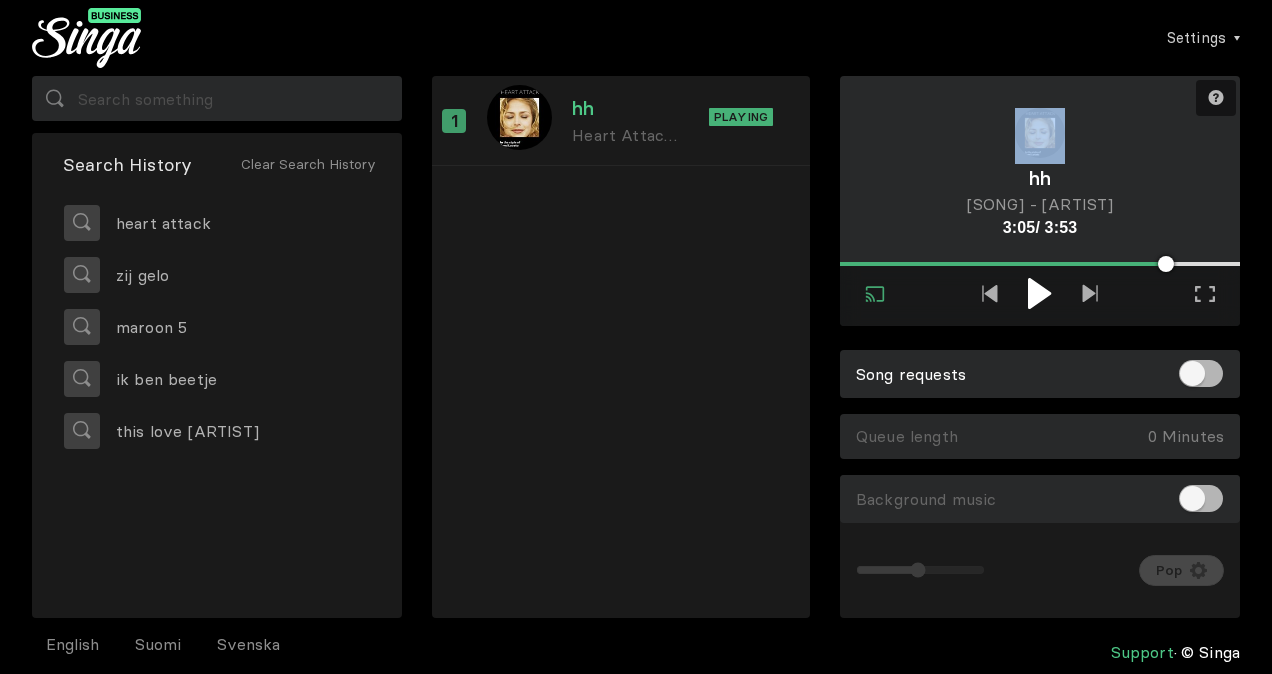 drag, startPoint x: 1168, startPoint y: 271, endPoint x: 1096, endPoint y: 267, distance: 72.11102 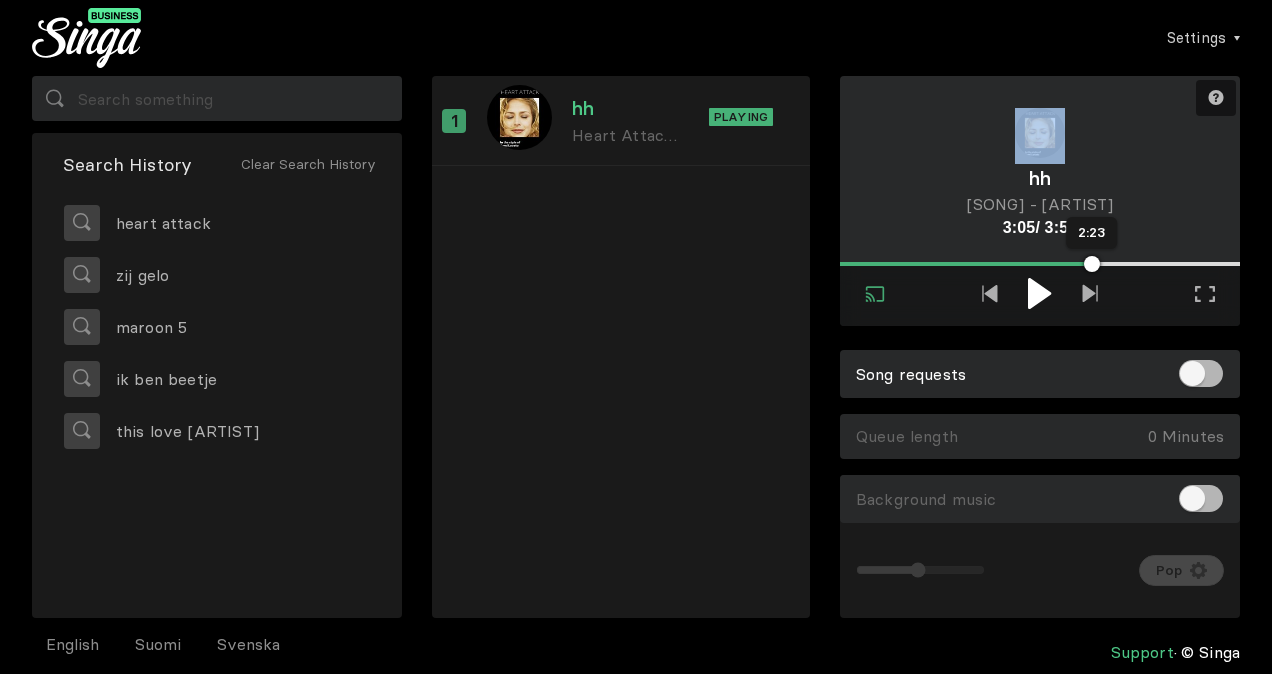 drag, startPoint x: 1096, startPoint y: 267, endPoint x: 1088, endPoint y: 260, distance: 10.630146 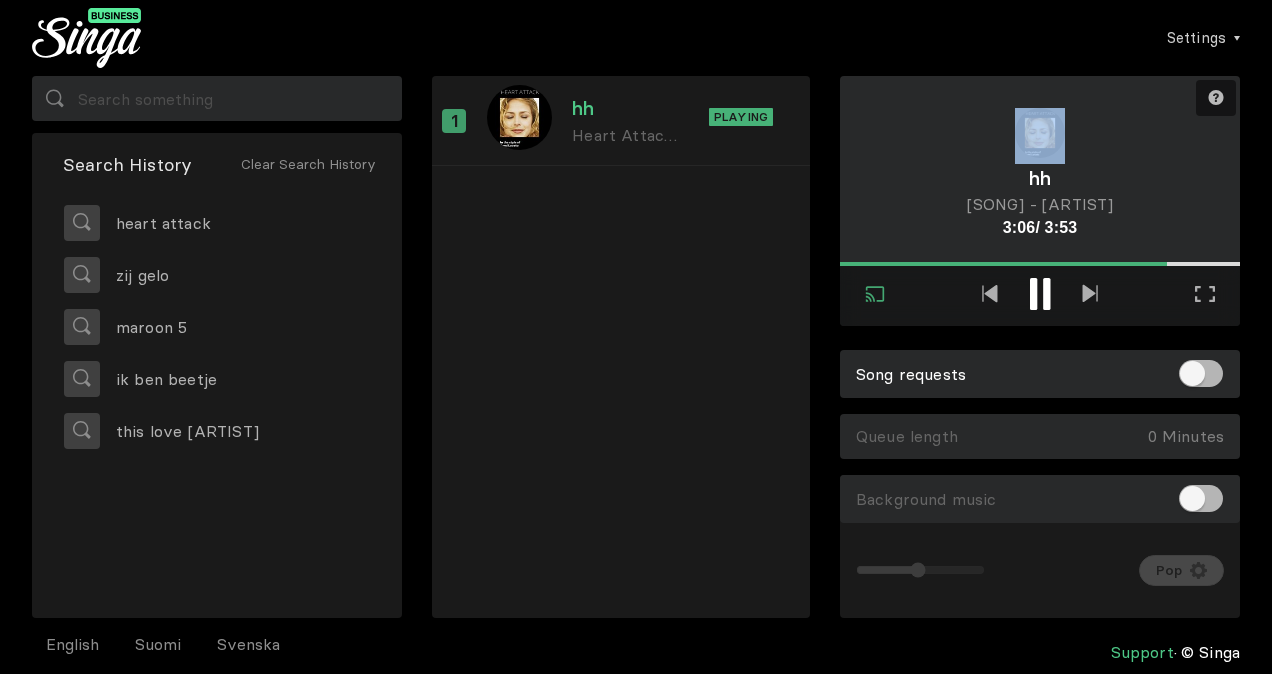 click at bounding box center [1033, 294] 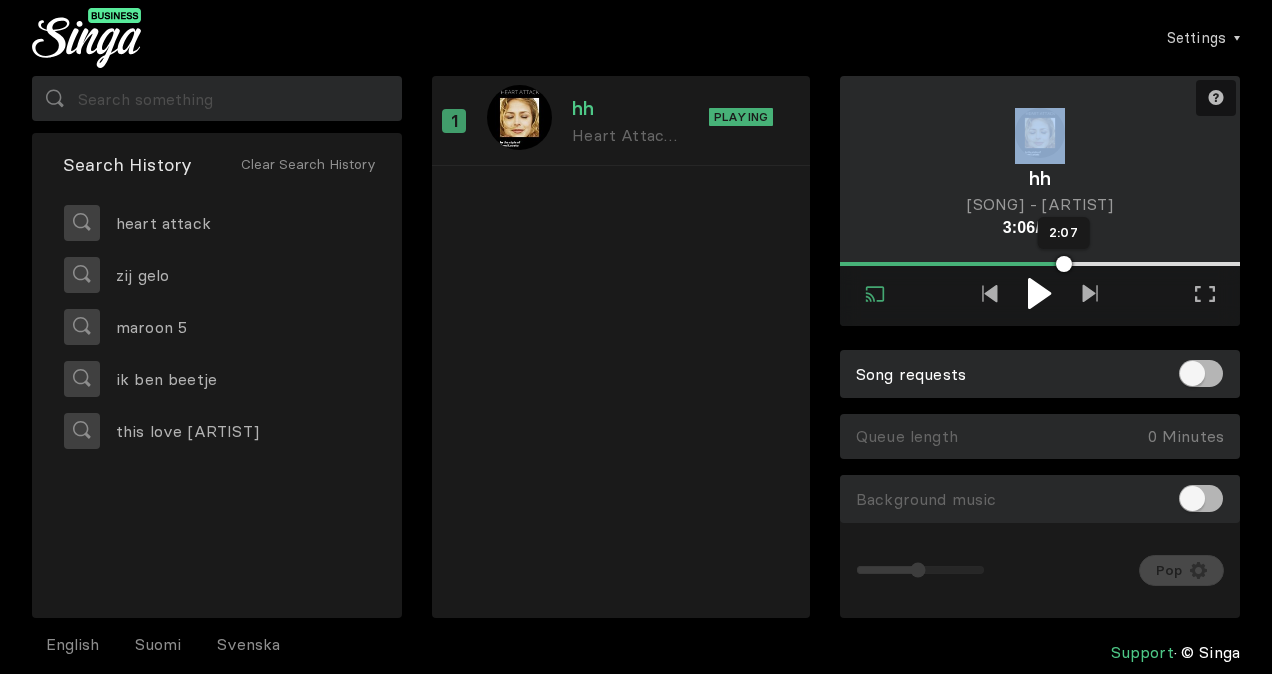 drag, startPoint x: 1166, startPoint y: 264, endPoint x: 1062, endPoint y: 264, distance: 104 